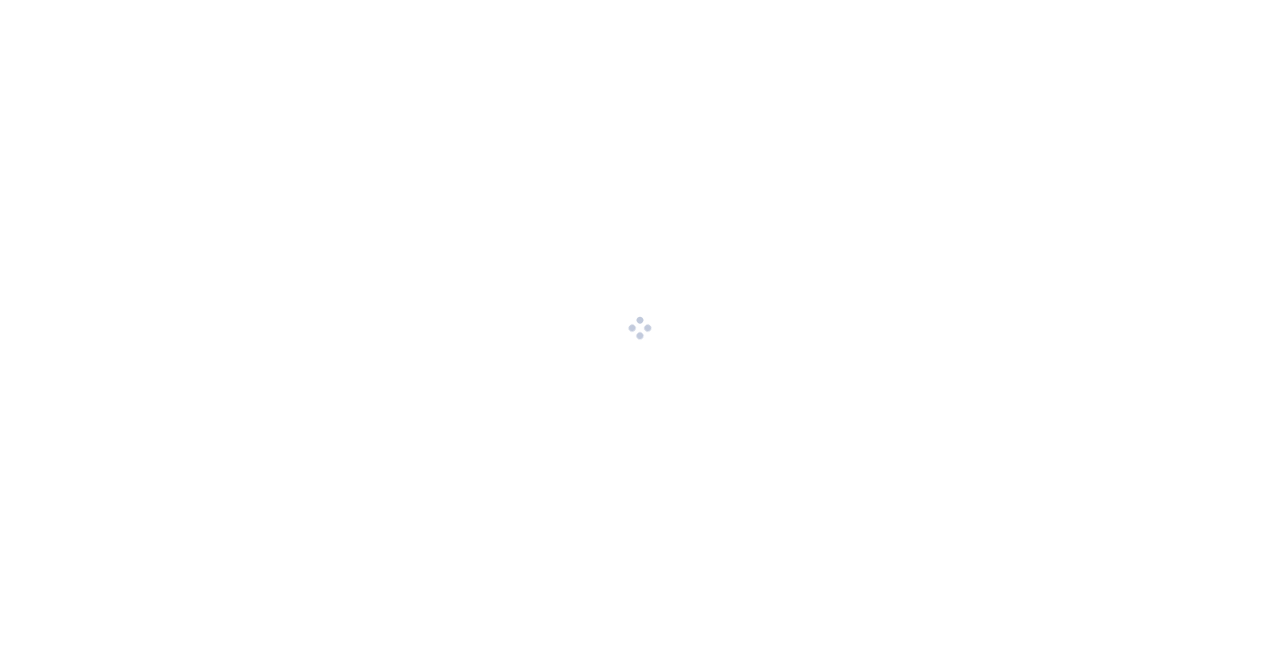 scroll, scrollTop: 0, scrollLeft: 0, axis: both 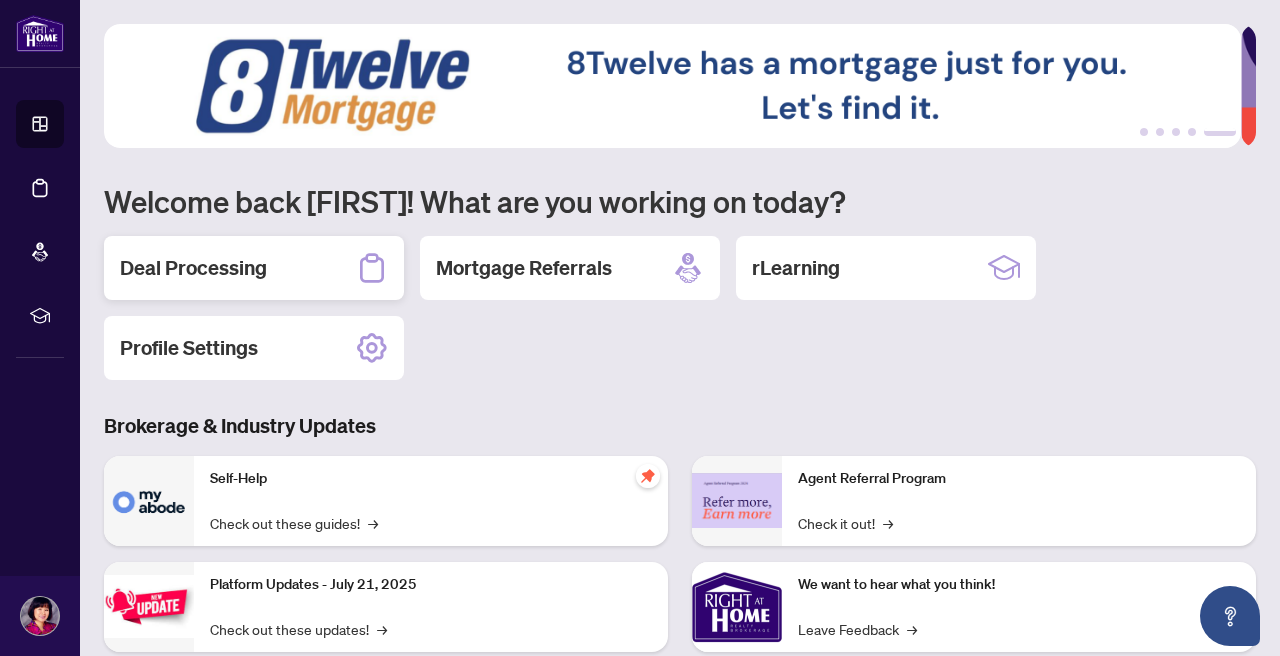 click on "Deal Processing" at bounding box center [193, 268] 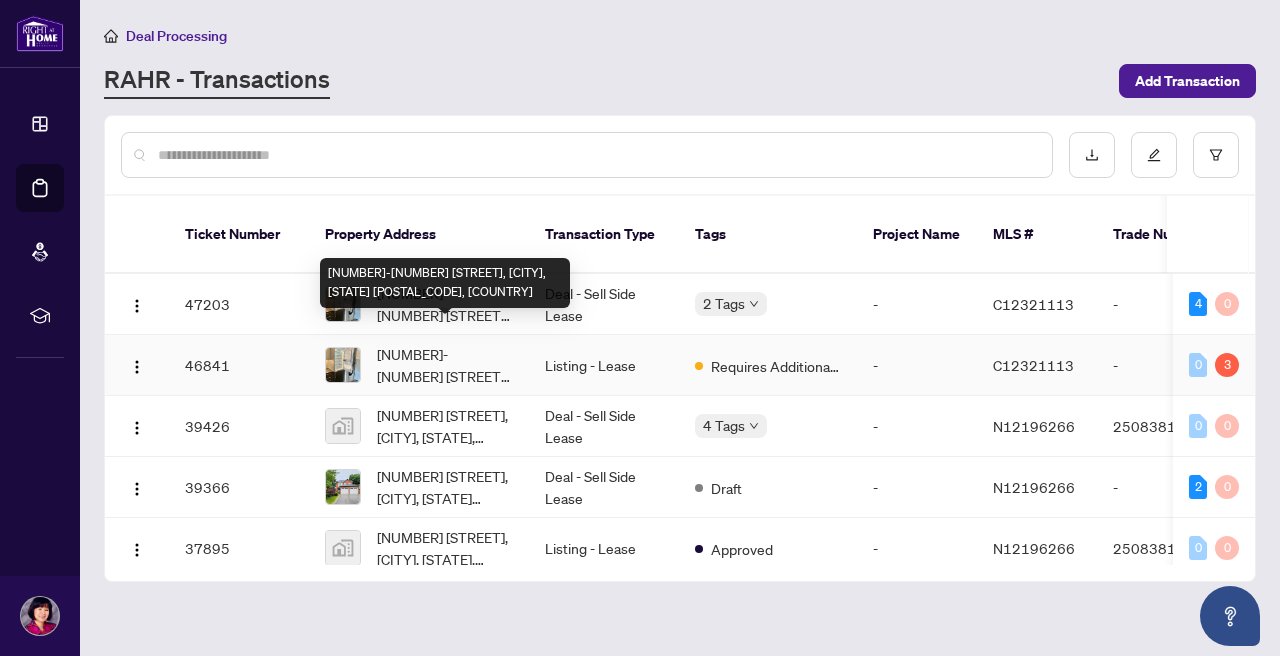 click on "[NUMBER]-[NUMBER] [STREET], [CITY], [STATE] [POSTAL_CODE], [COUNTRY]" at bounding box center [445, 283] 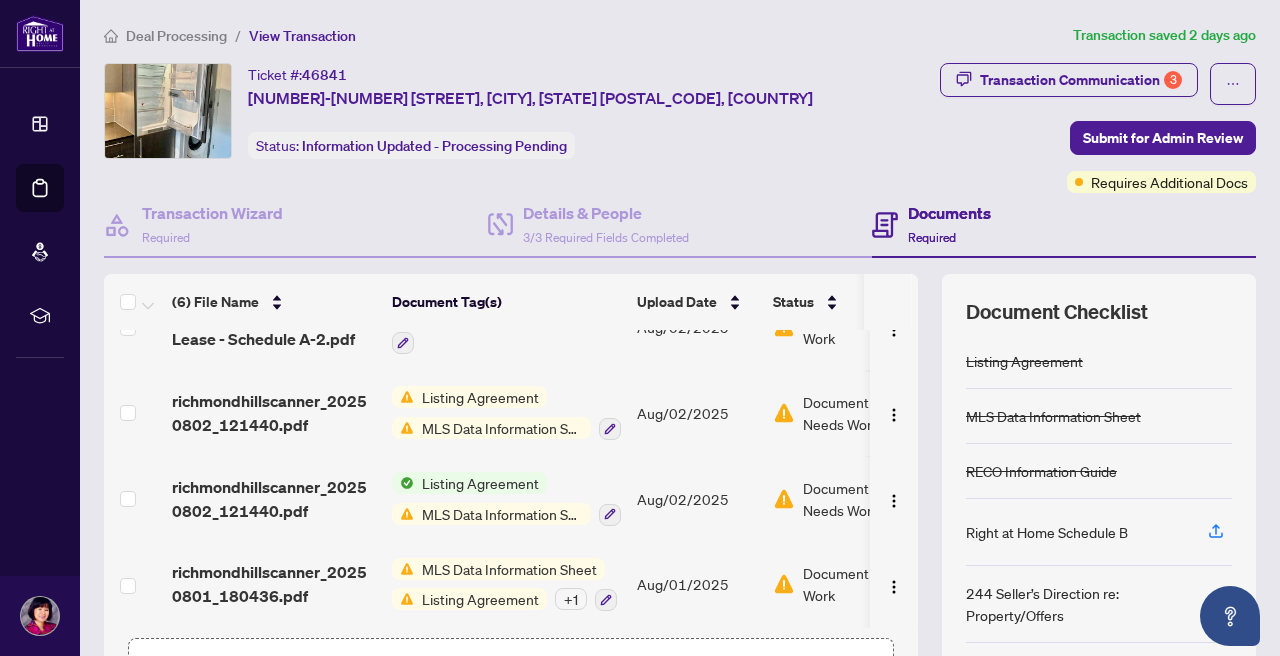 scroll, scrollTop: 225, scrollLeft: 0, axis: vertical 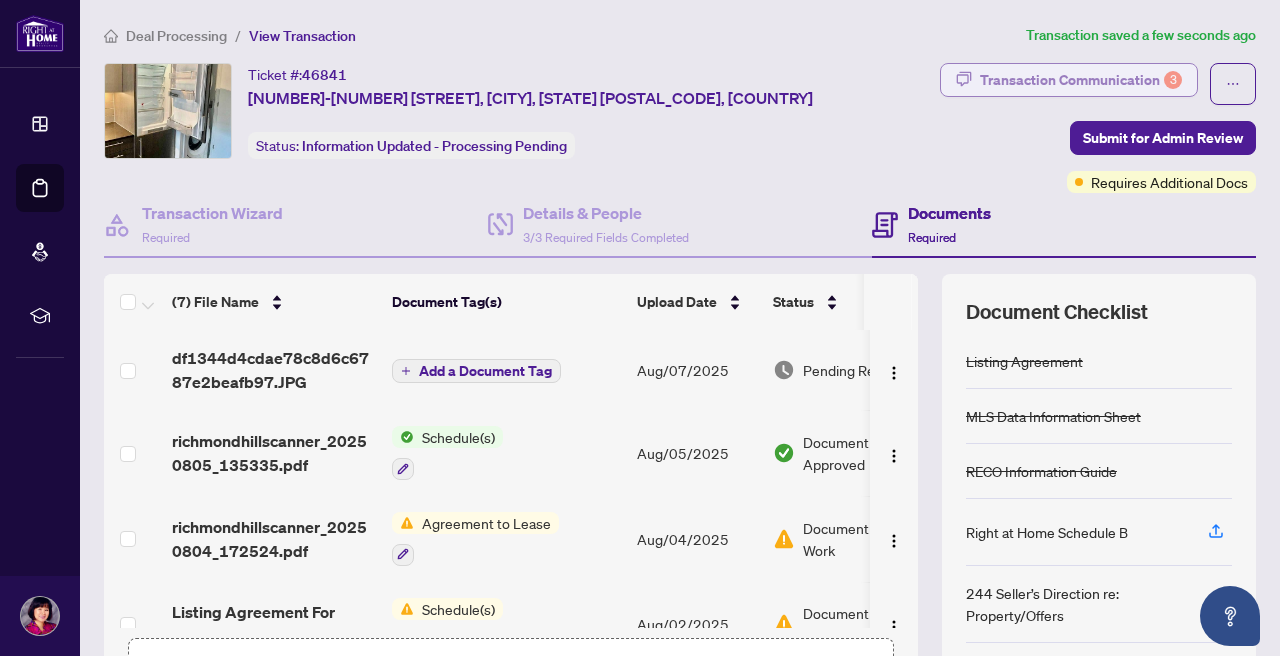 click on "Transaction Communication 3" at bounding box center (1081, 80) 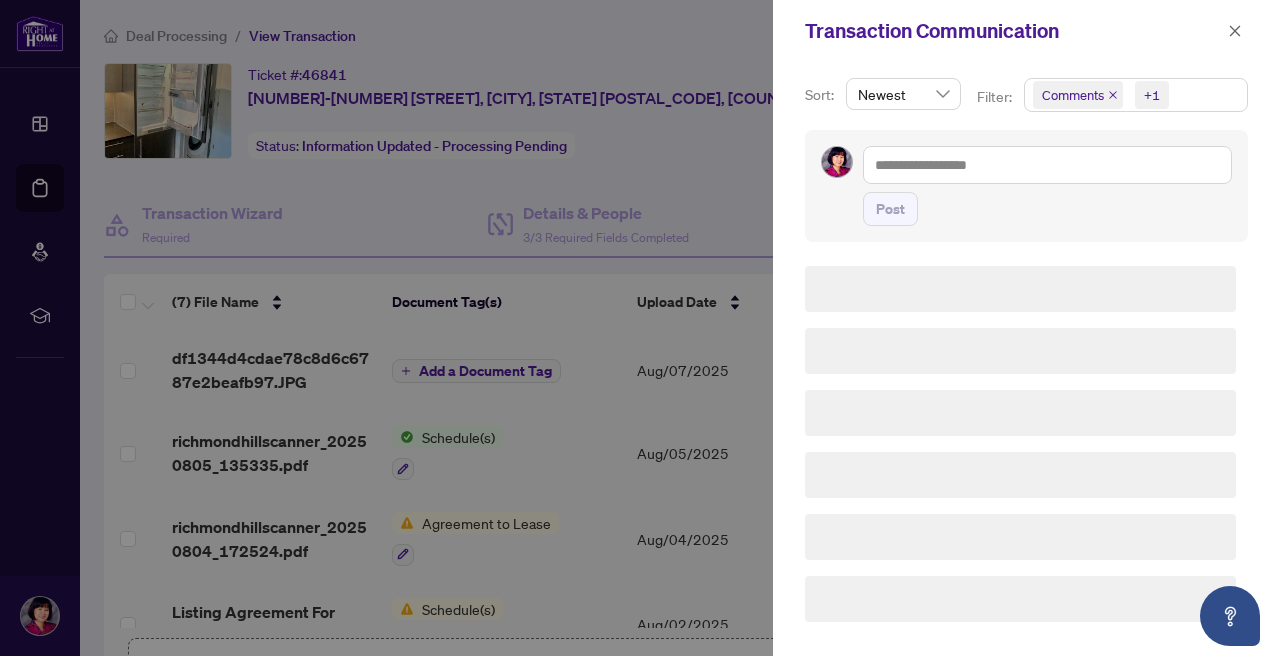 click on "Sort: Newest Filter: Comments +1   Post" at bounding box center [1026, 359] 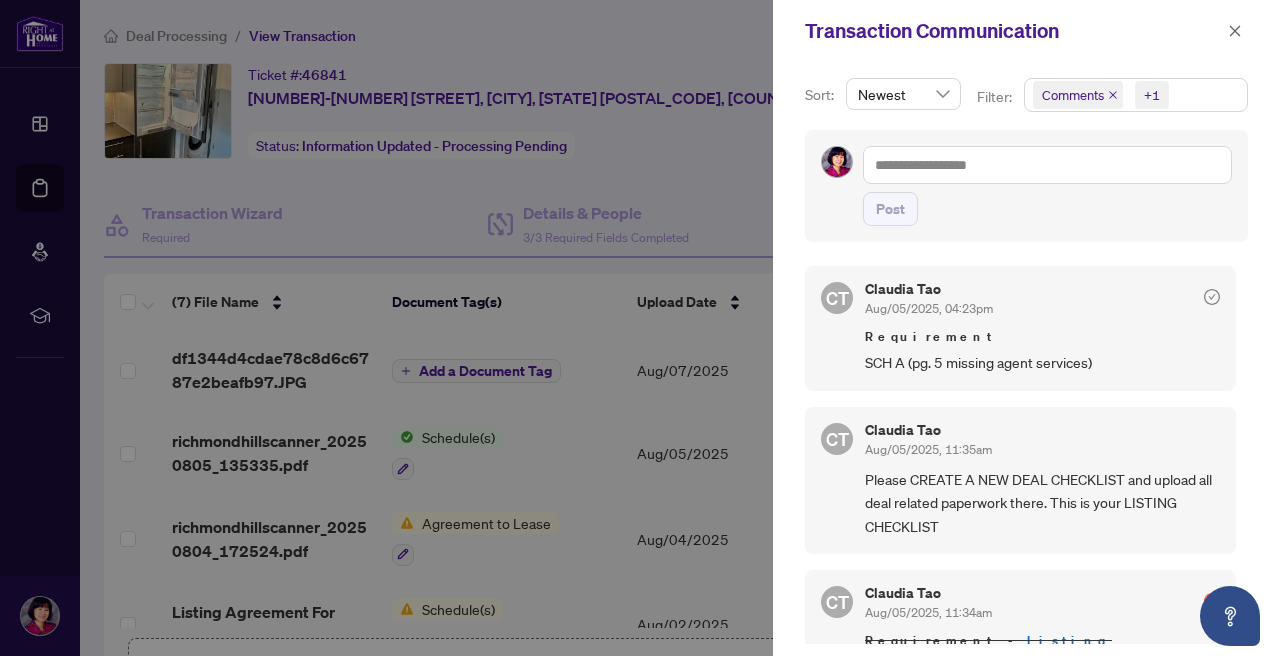 click on "Post" at bounding box center [1026, 186] 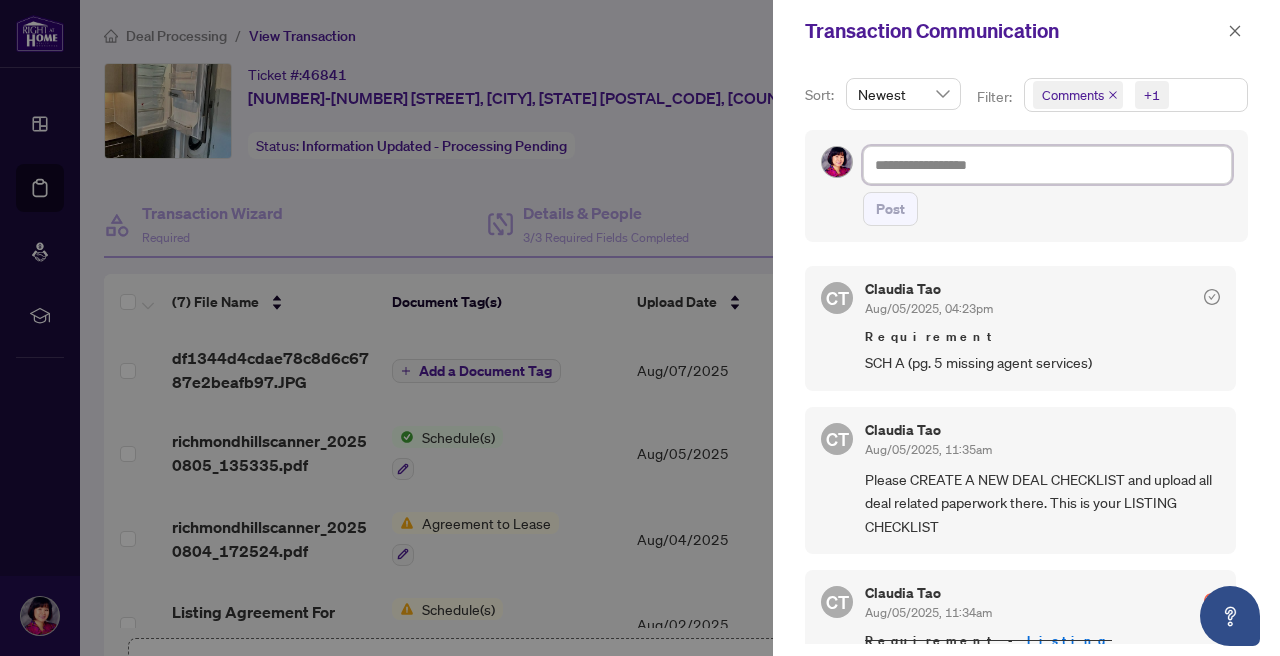 click at bounding box center [1047, 165] 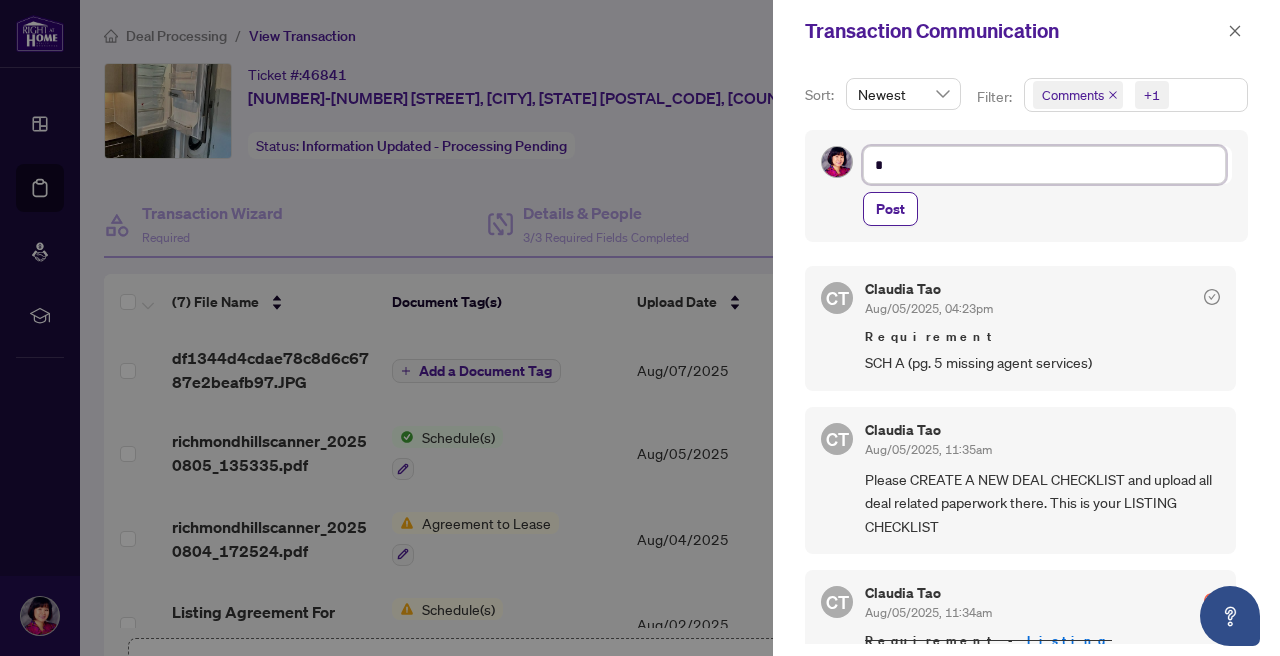 type on "**" 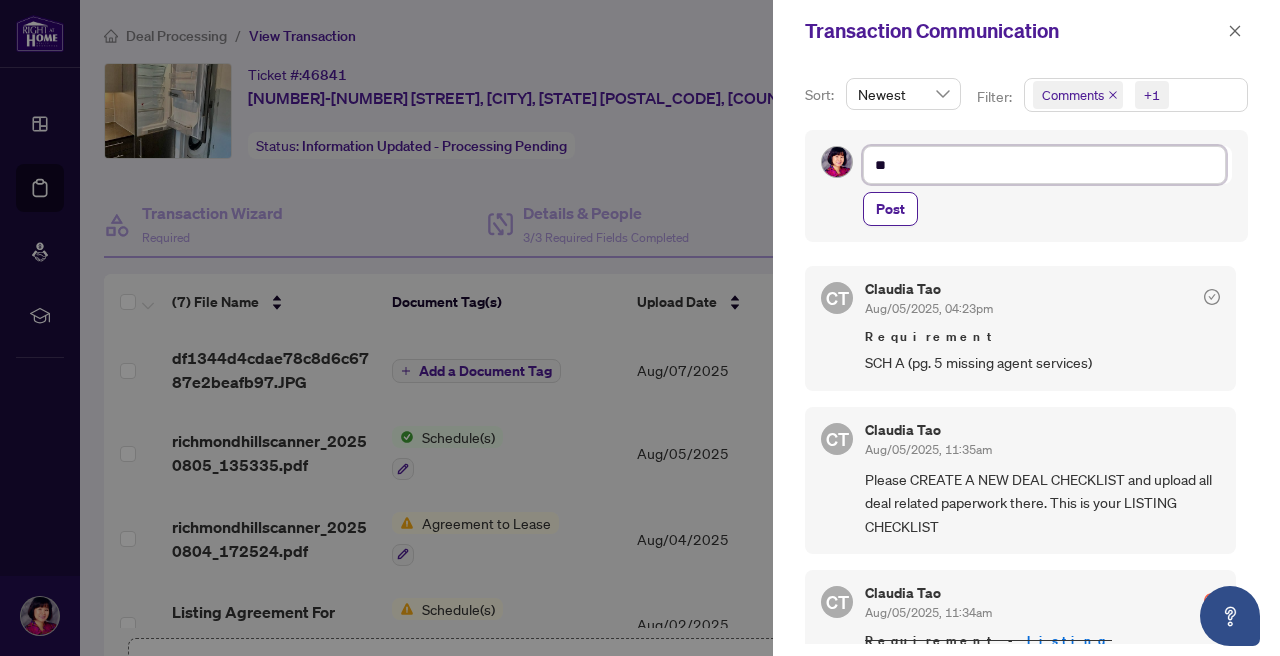 type on "**" 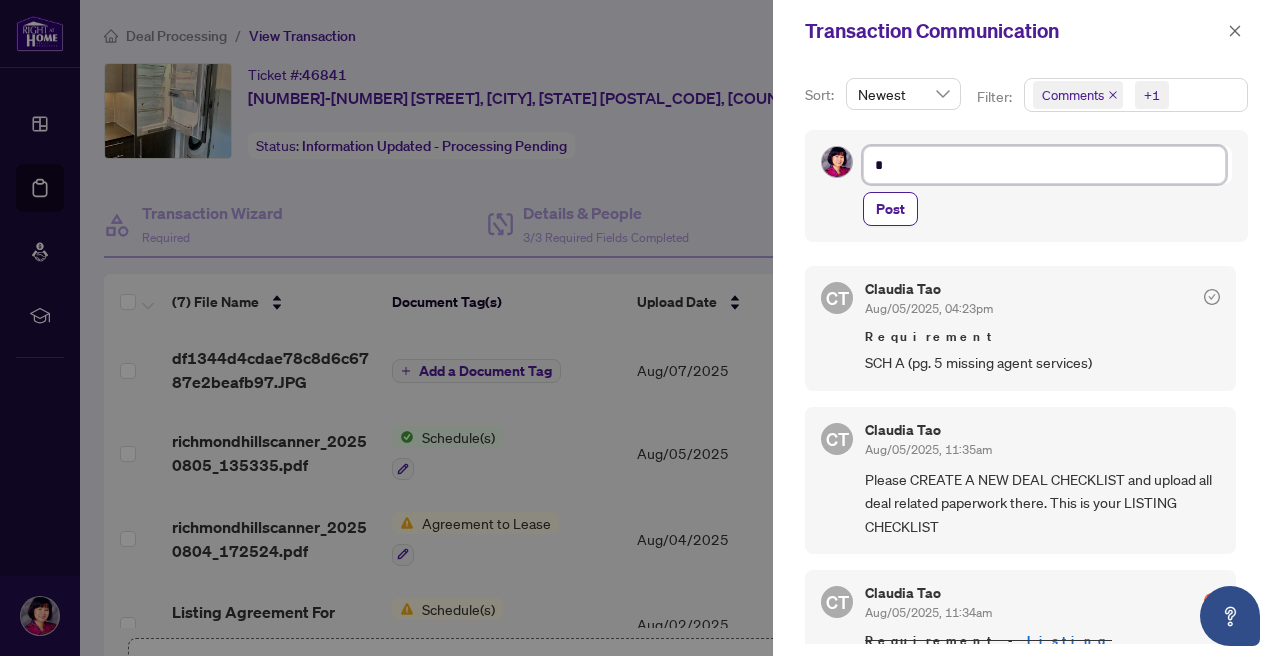 type on "**" 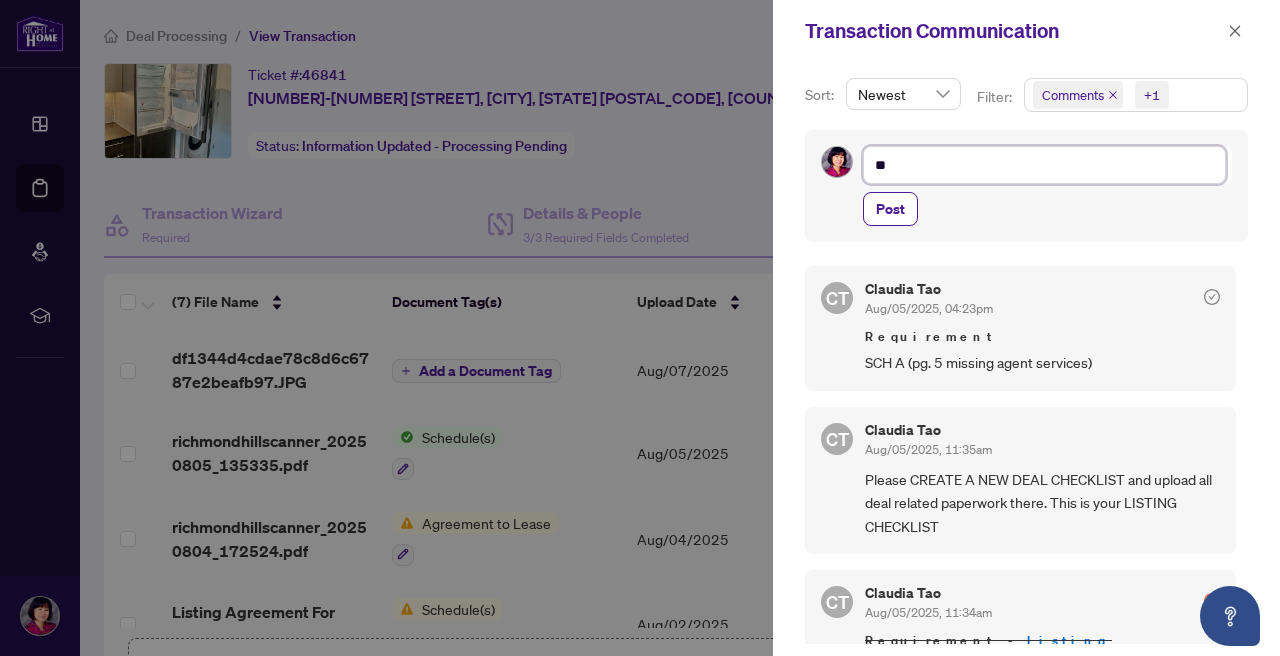 type on "***" 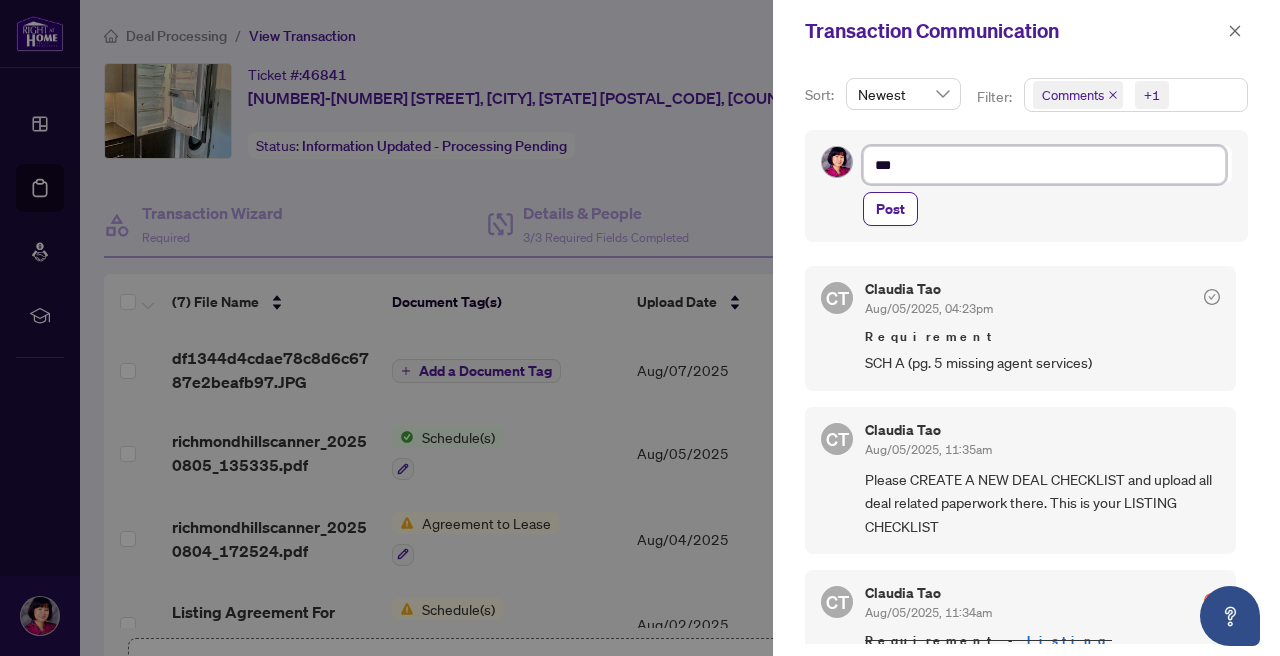 type on "***" 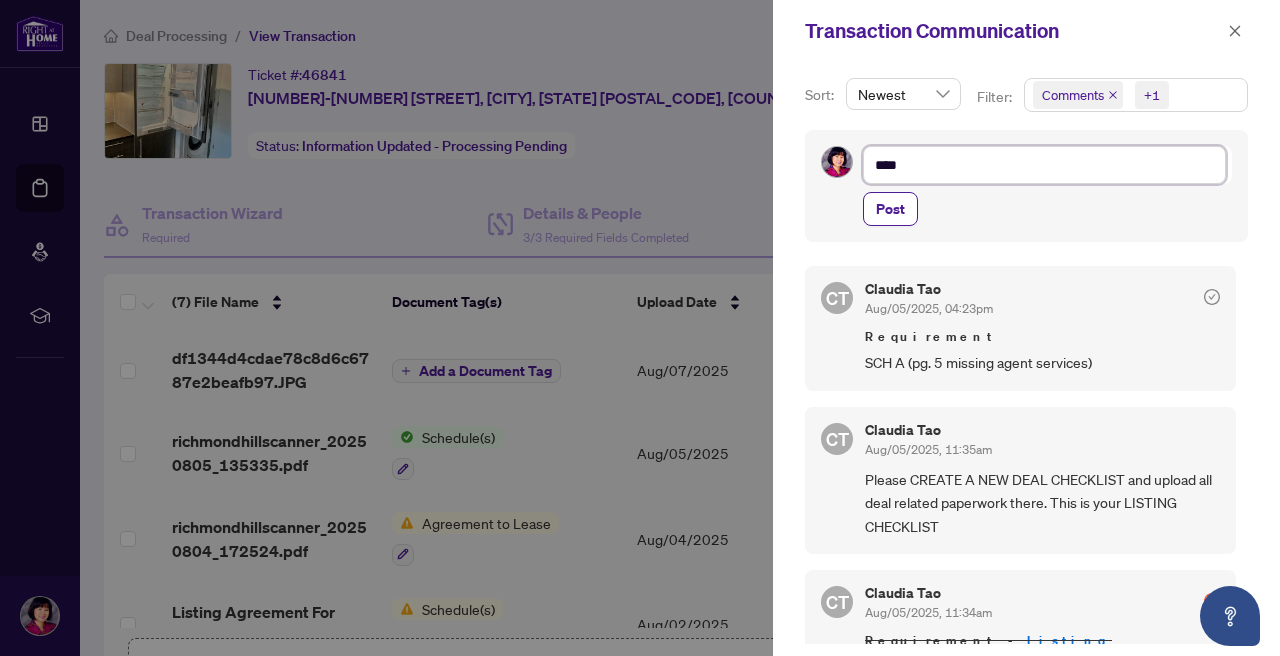 type on "*****" 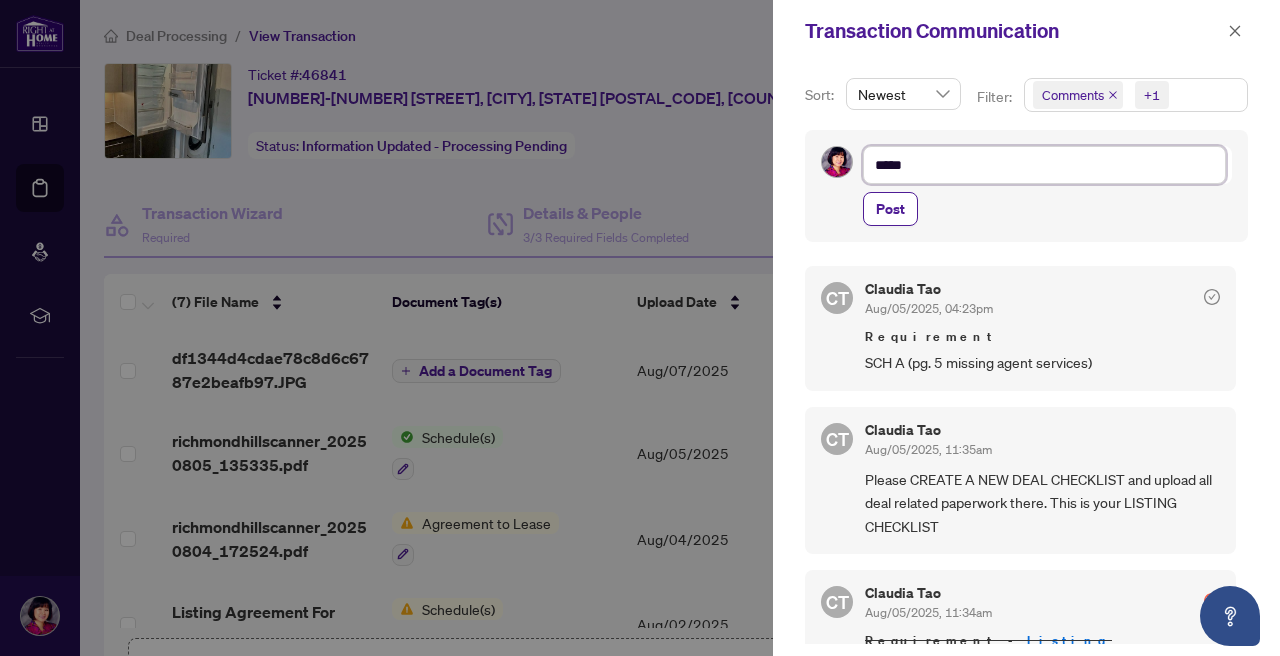 type on "******" 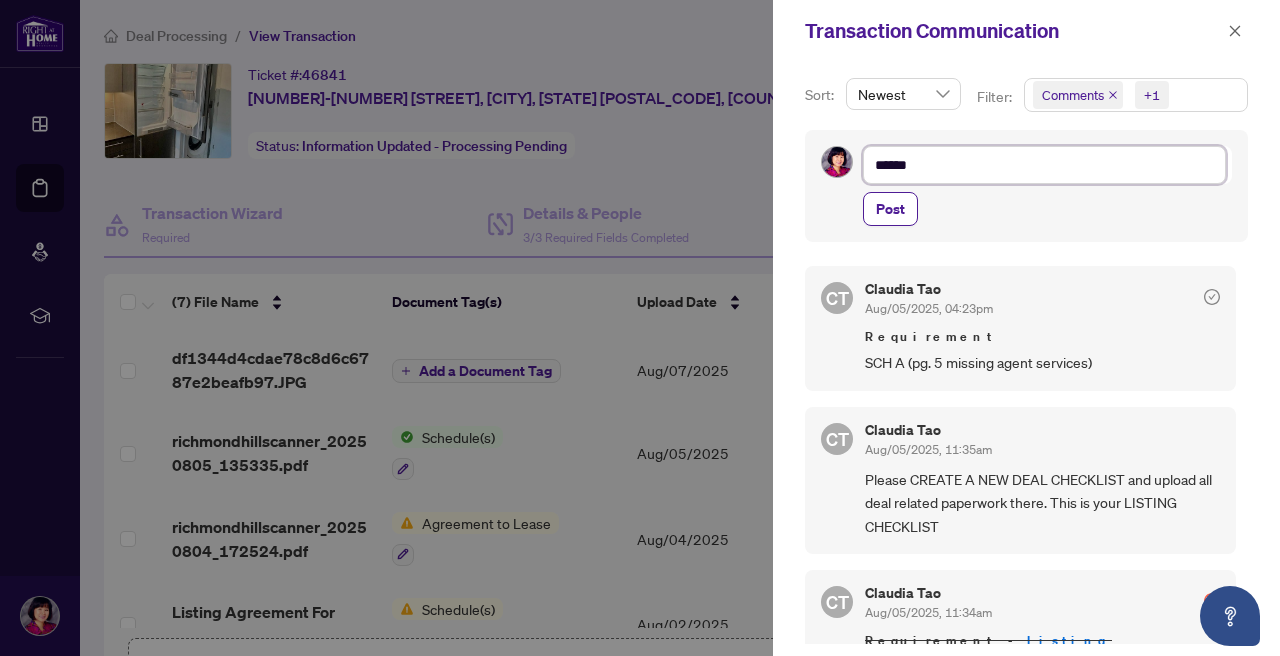 type on "*******" 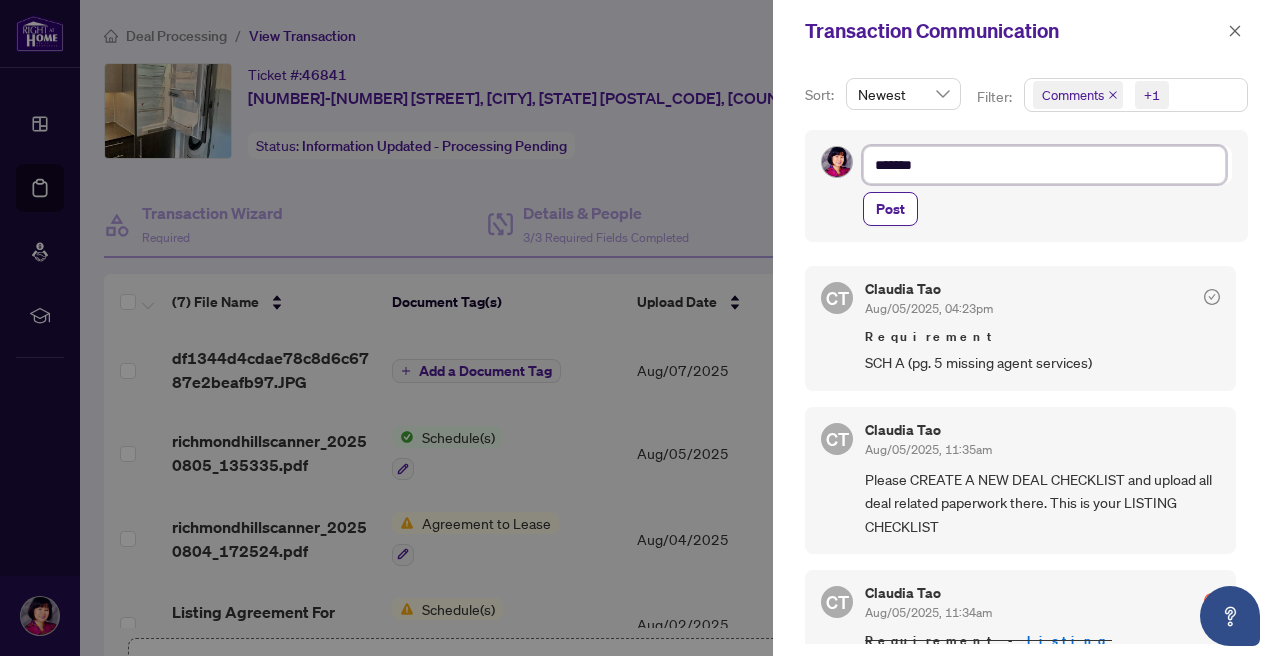 type on "********" 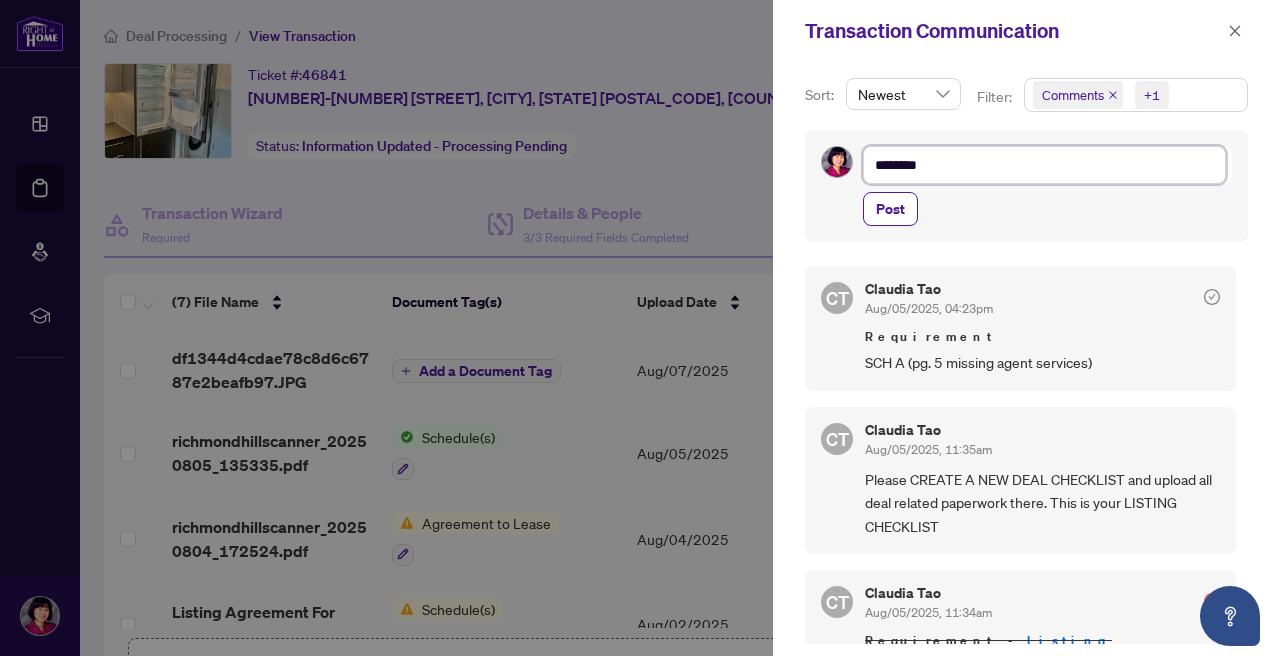 type on "*********" 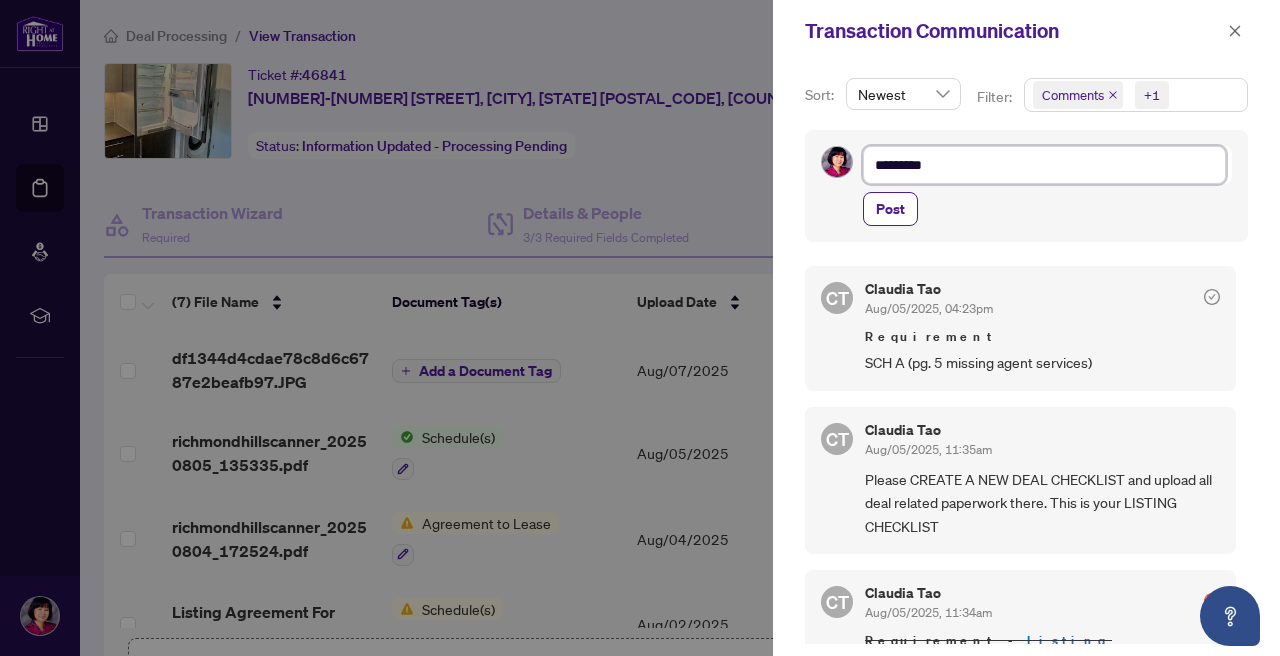 type on "**********" 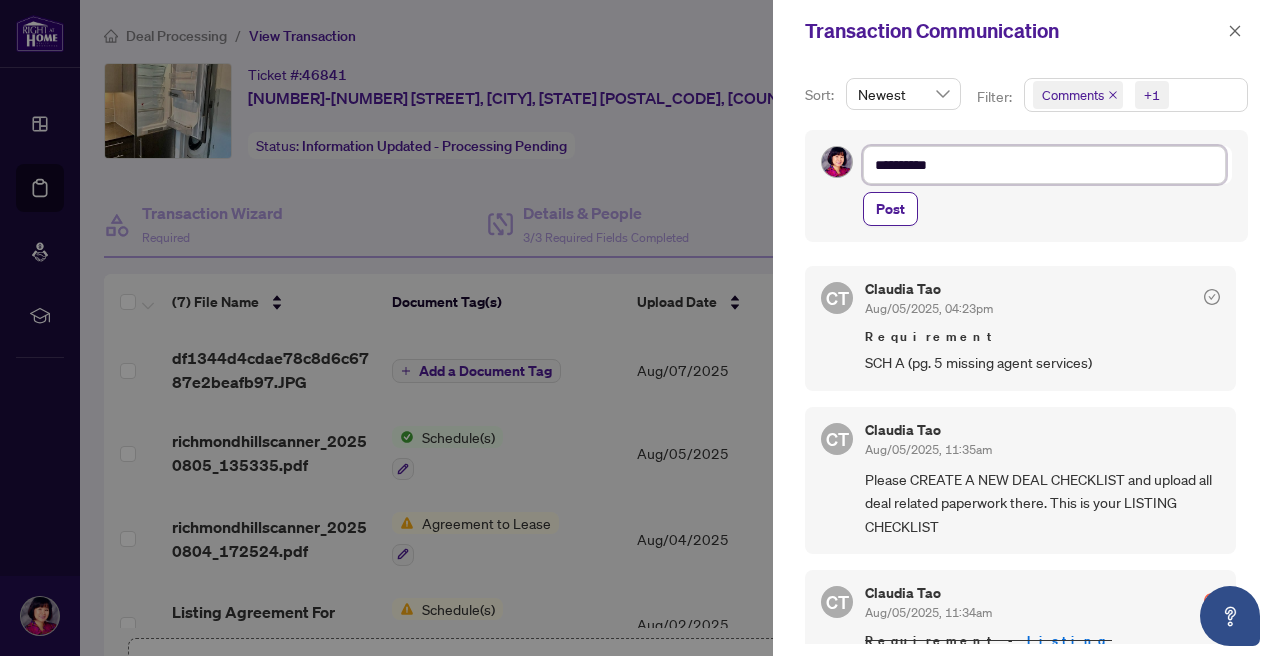 type on "**********" 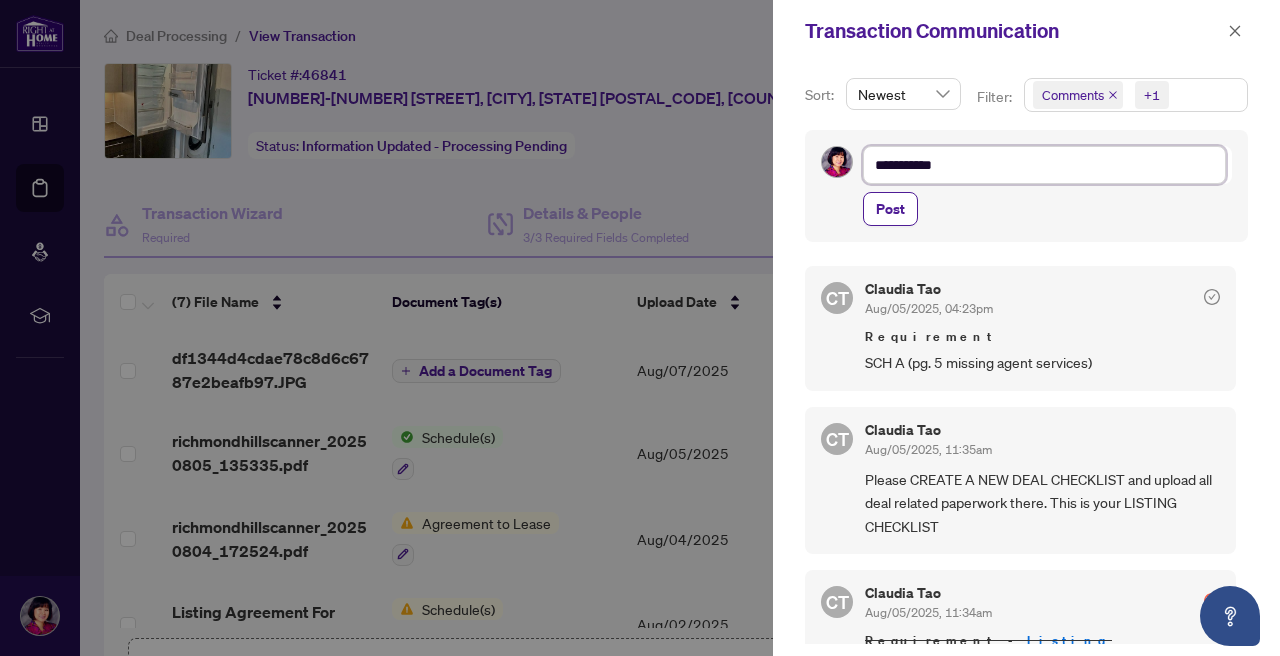 type on "**********" 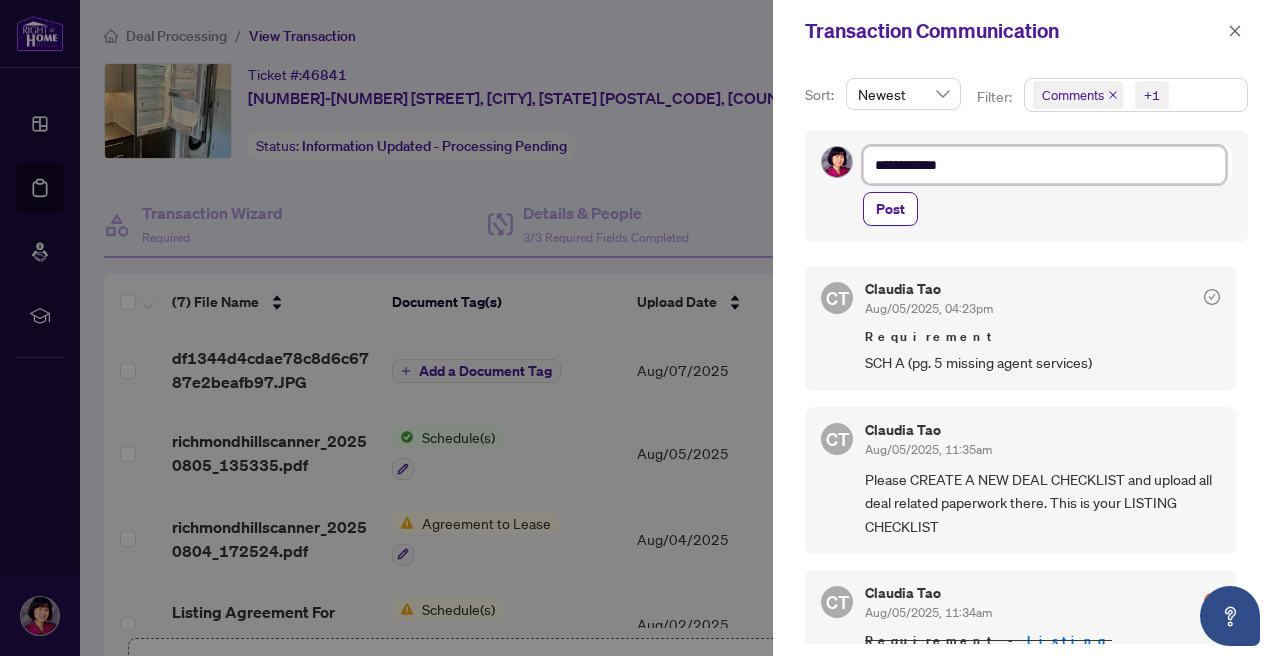 type on "**********" 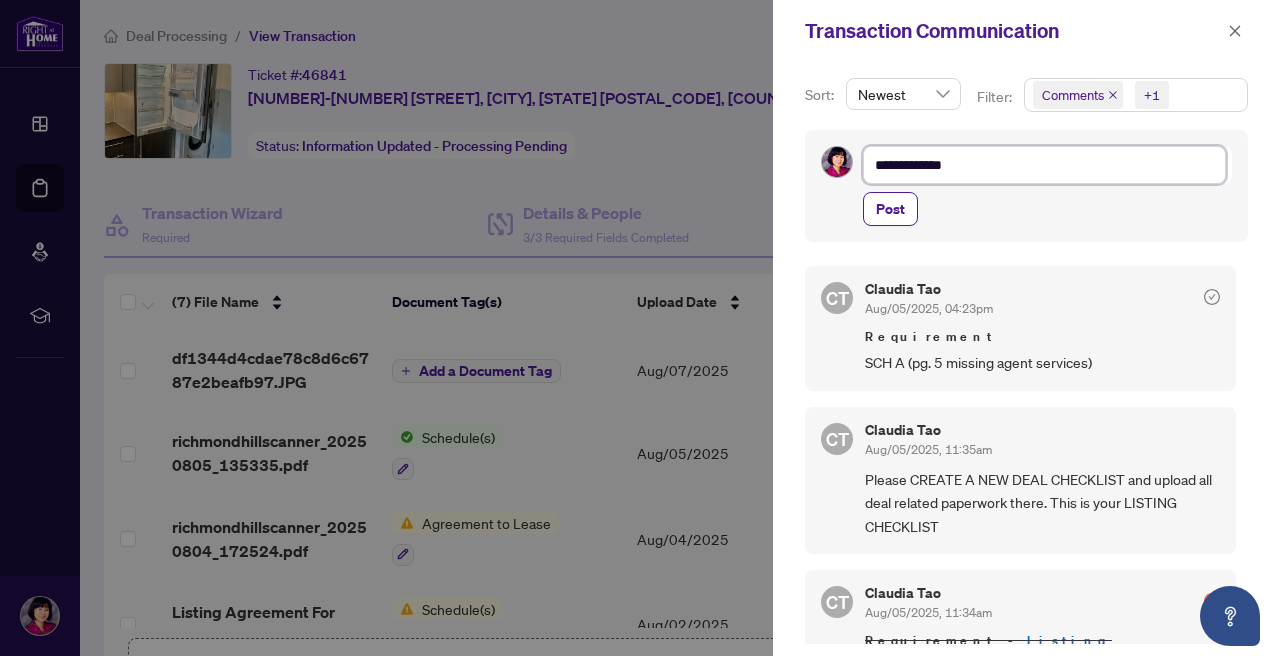 type on "**********" 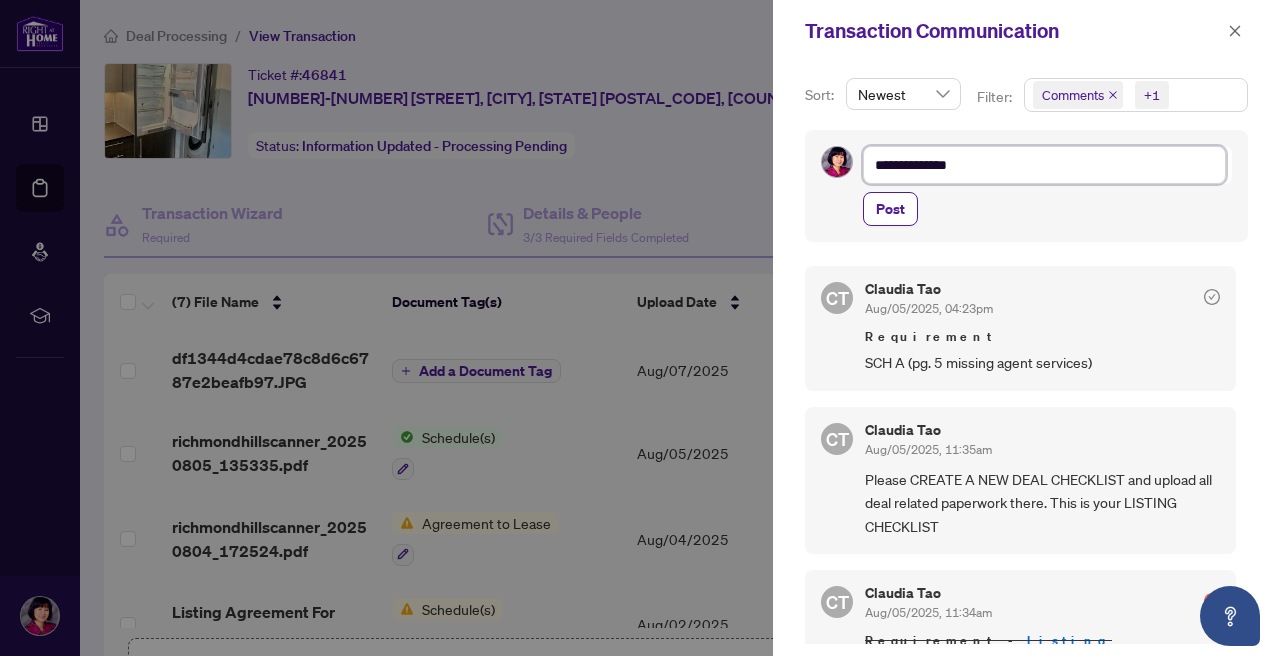 type on "**********" 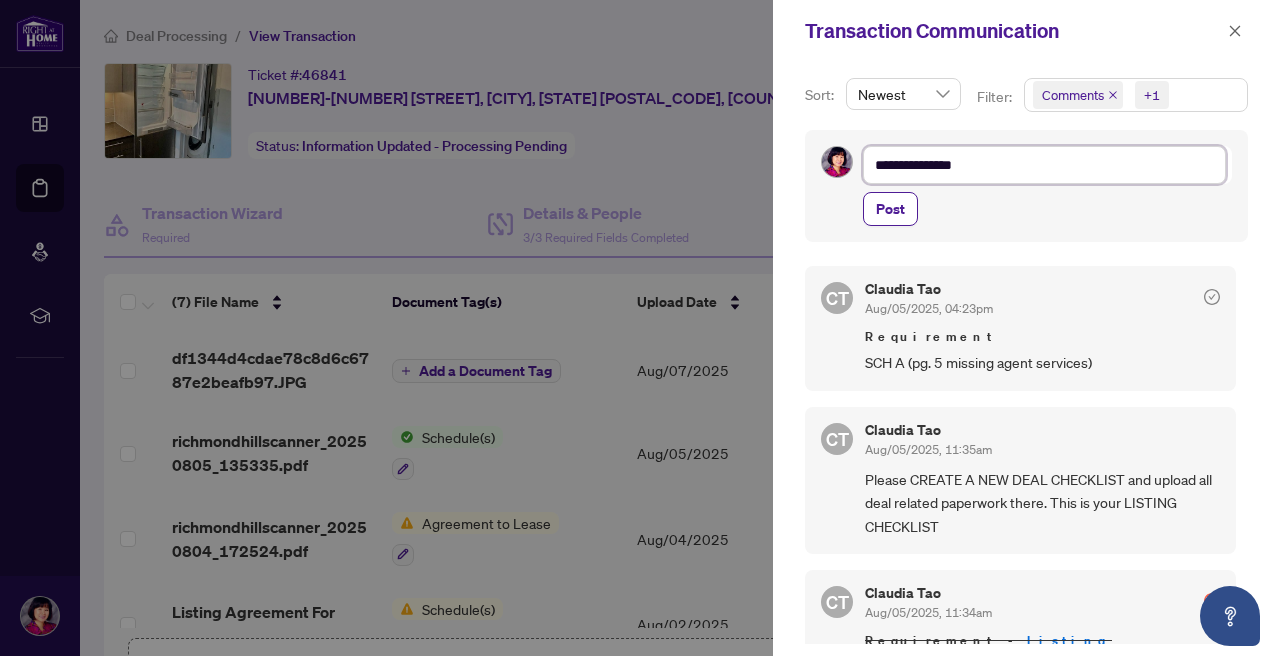 type on "**********" 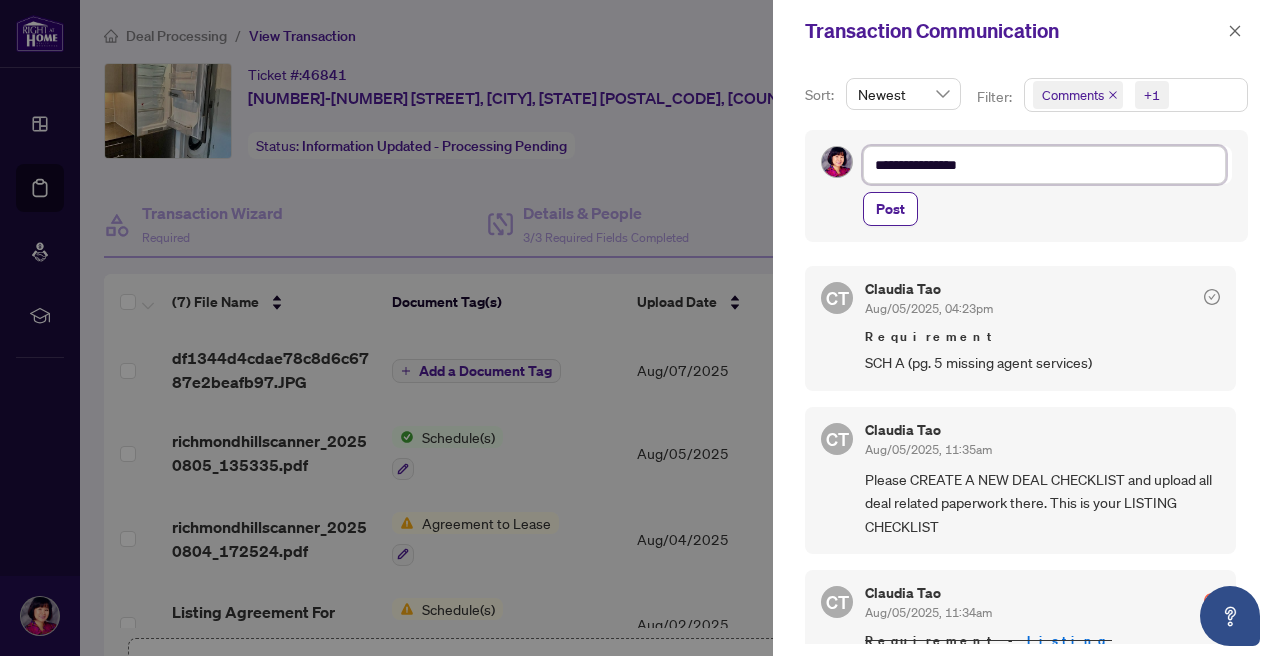 type on "**********" 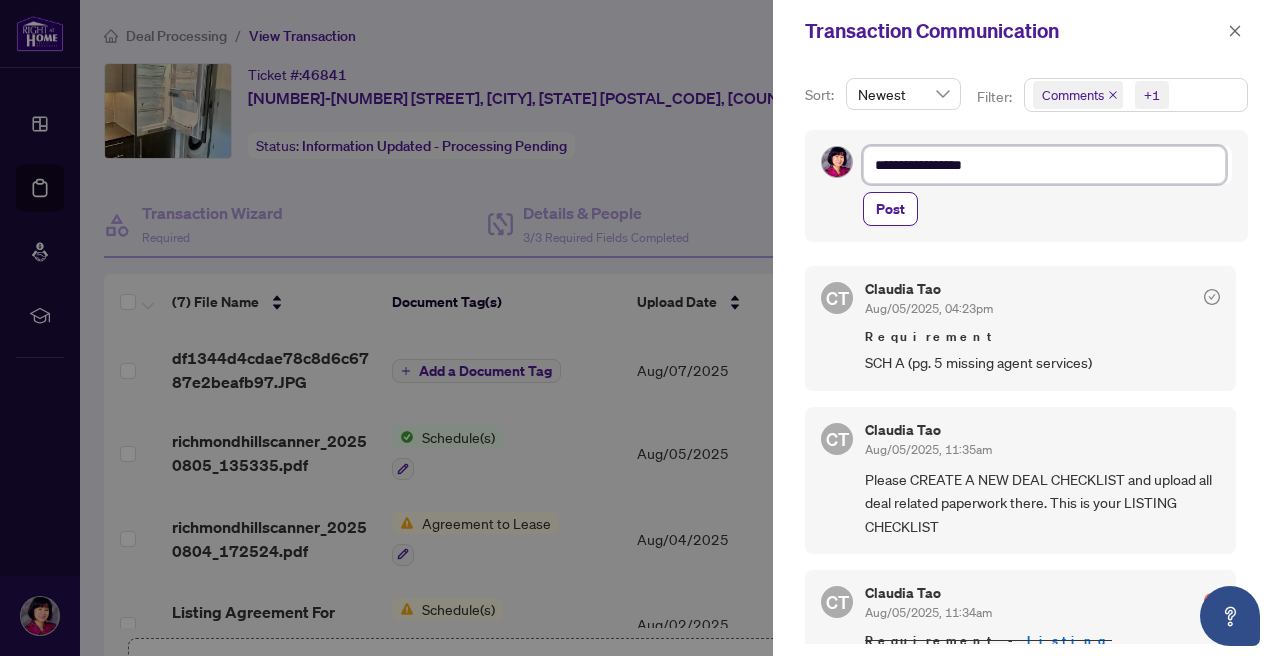type on "**********" 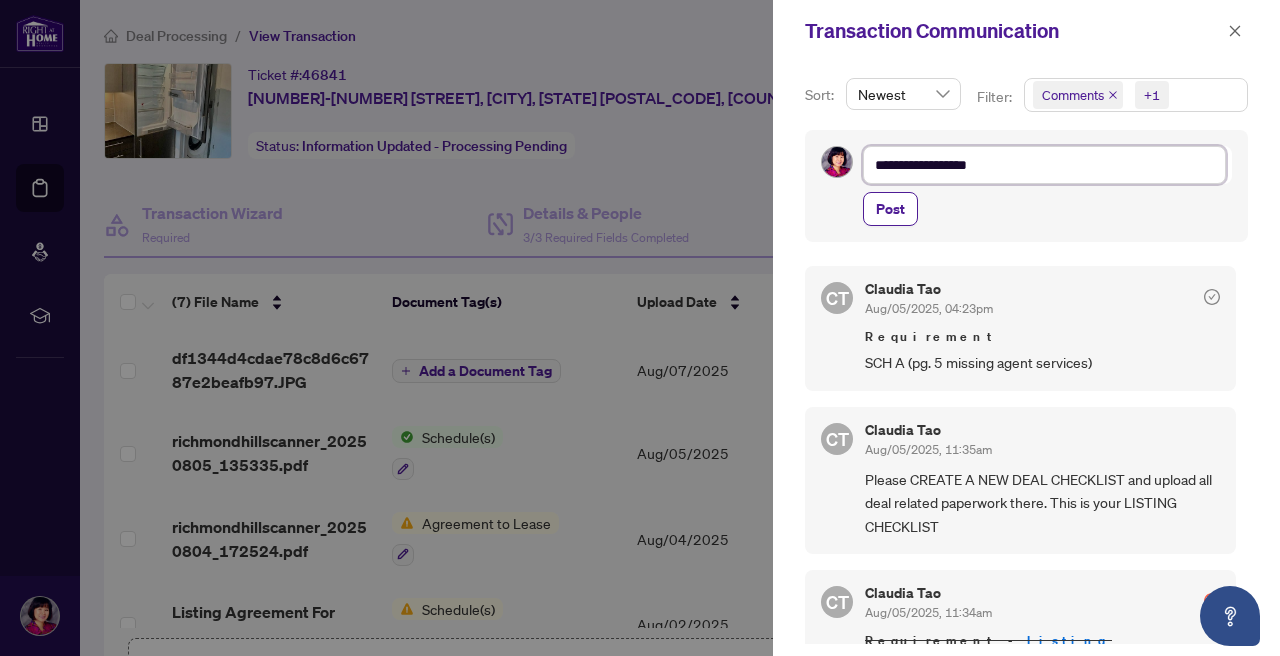 type on "**********" 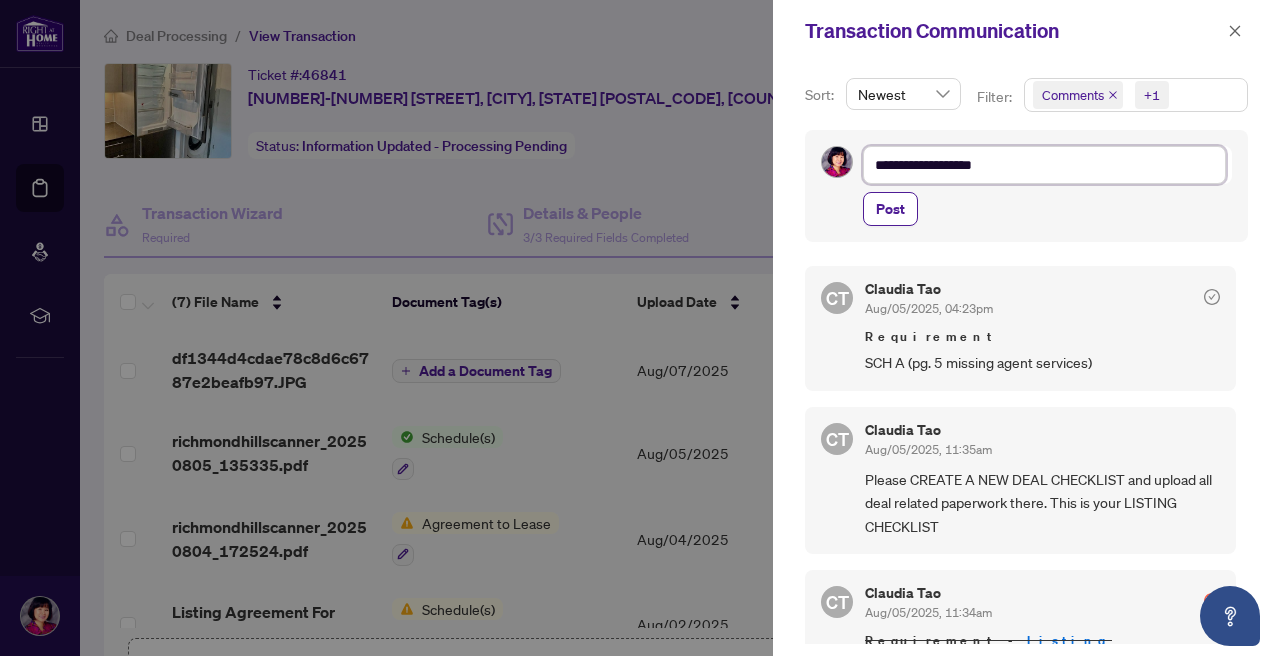 type on "**********" 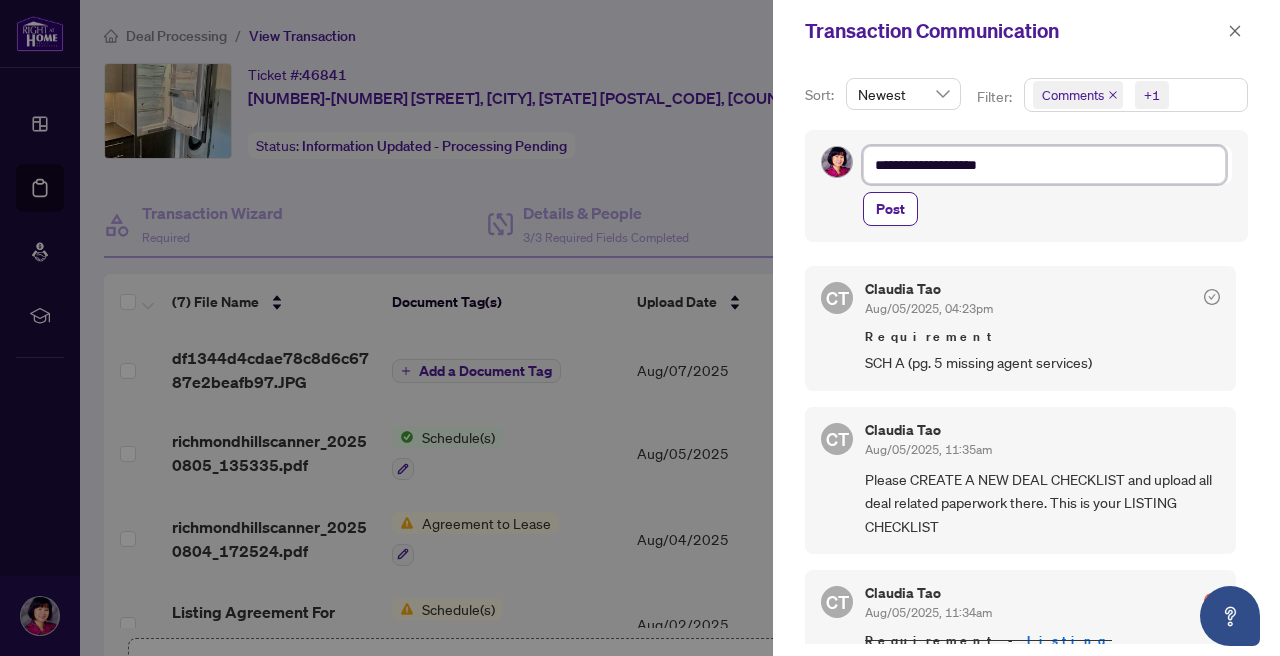 type on "**********" 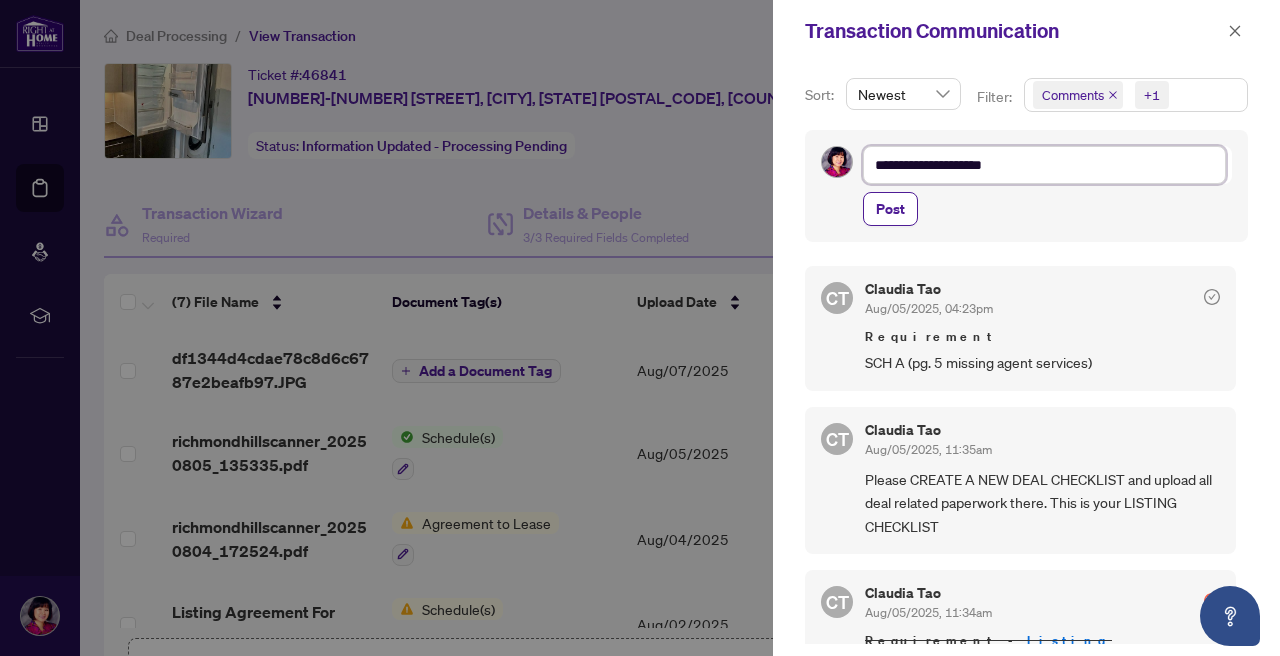 type on "**********" 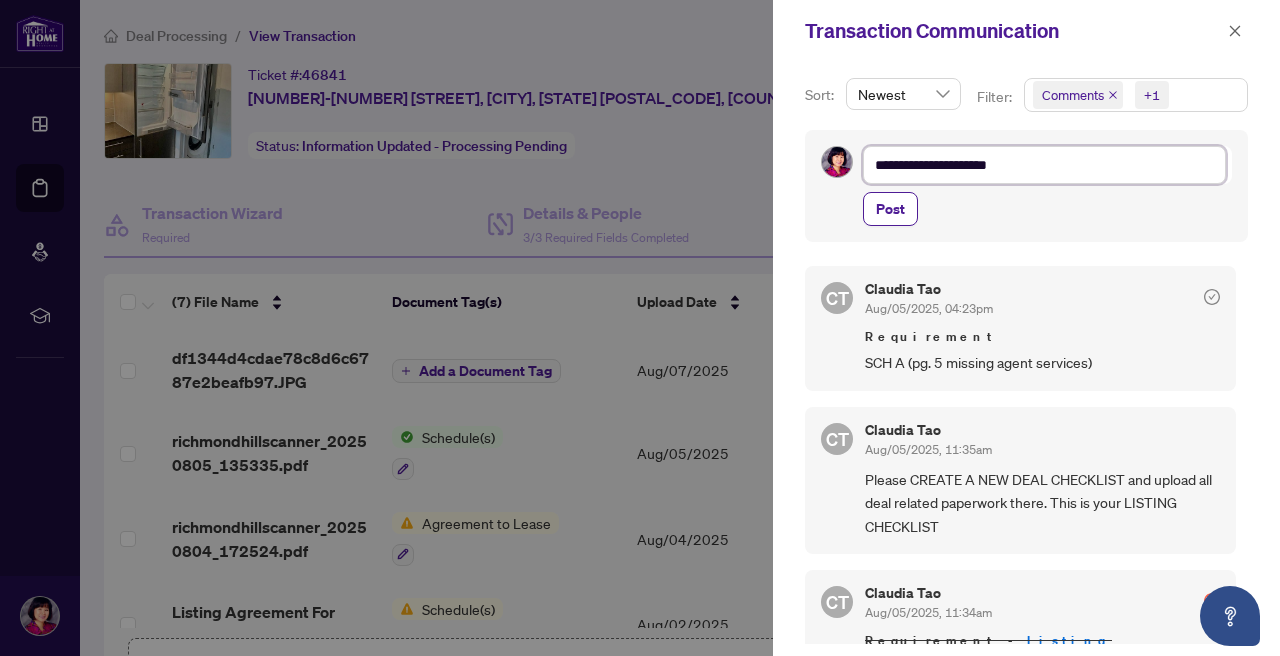 type on "**********" 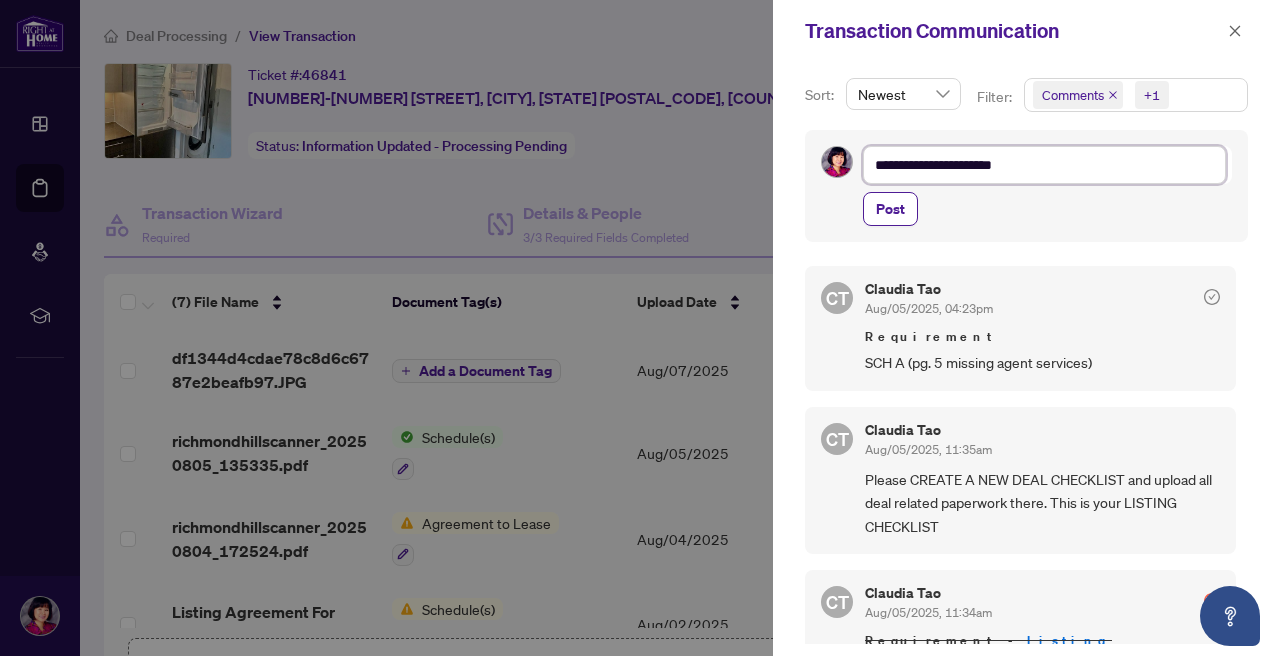 type on "**********" 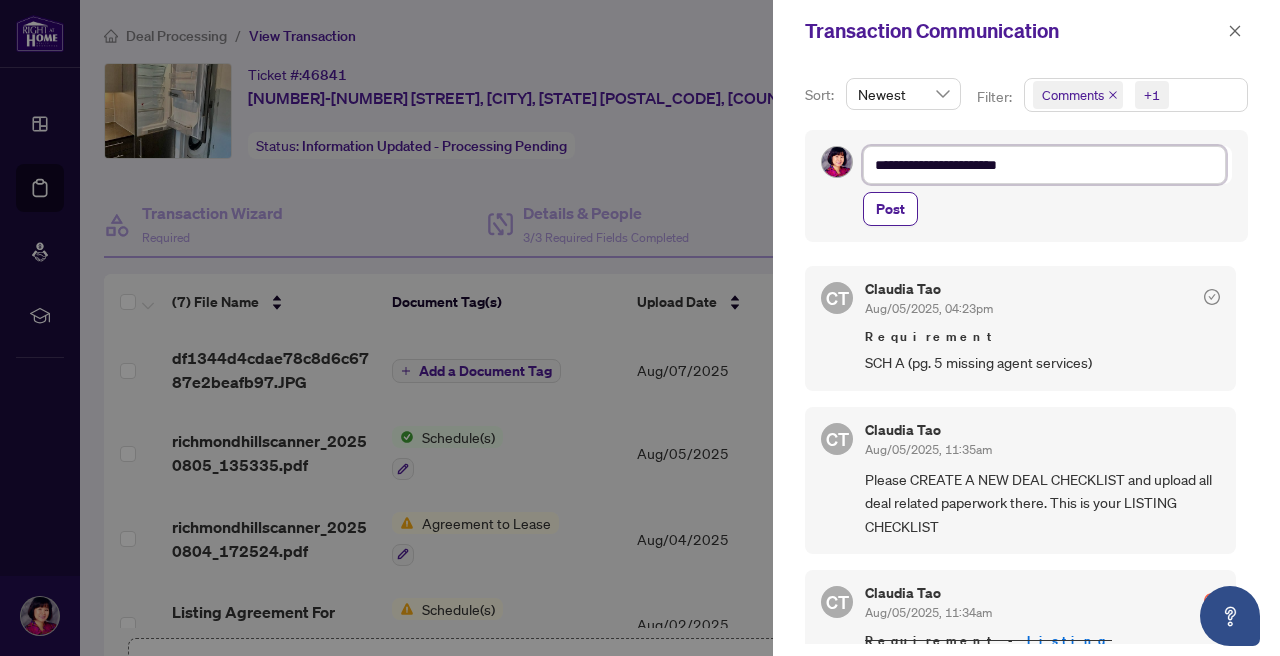type on "**********" 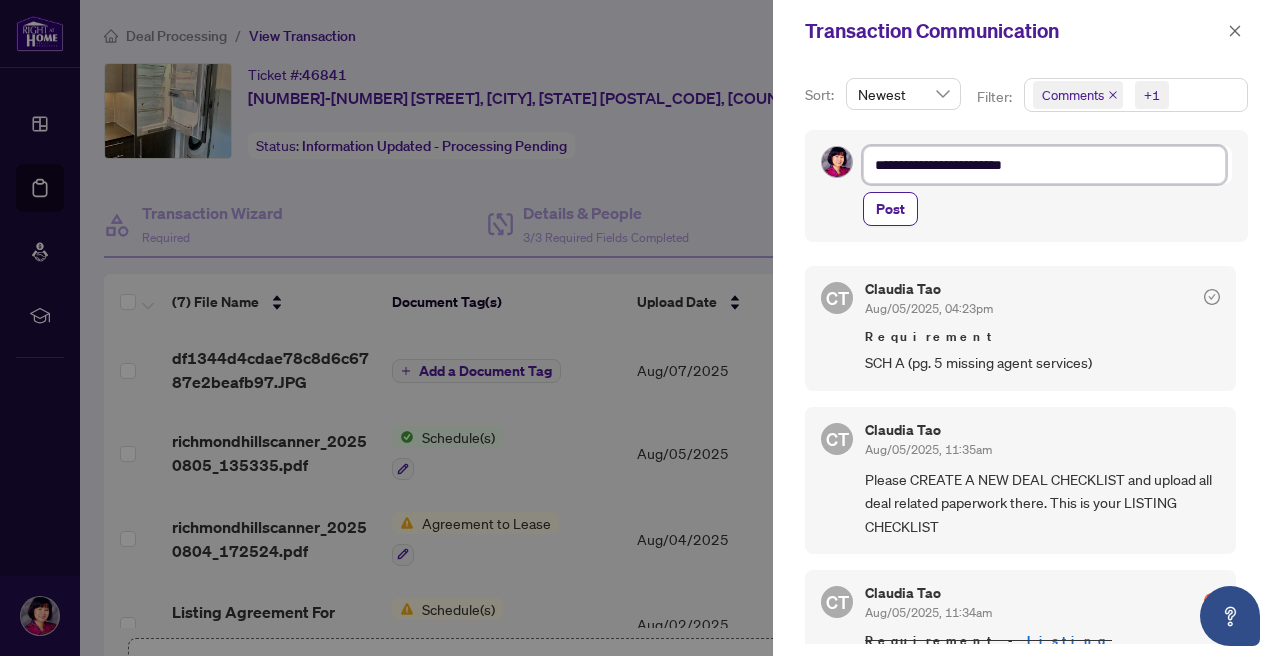 type on "**********" 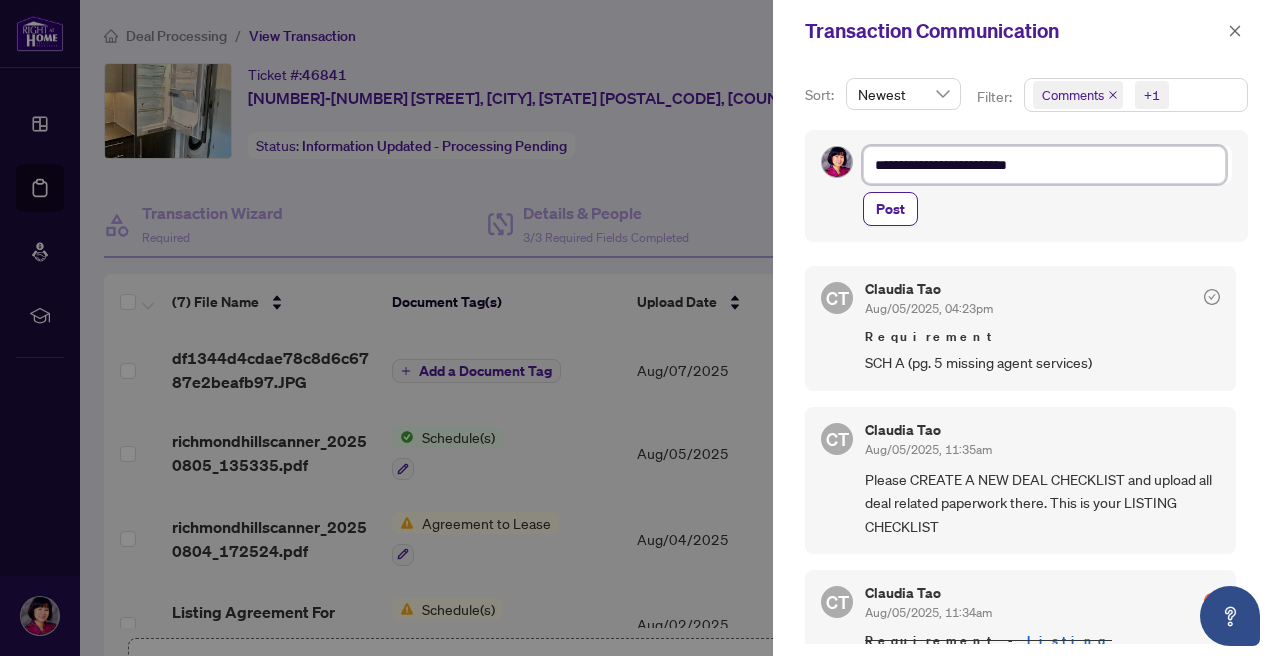 type on "**********" 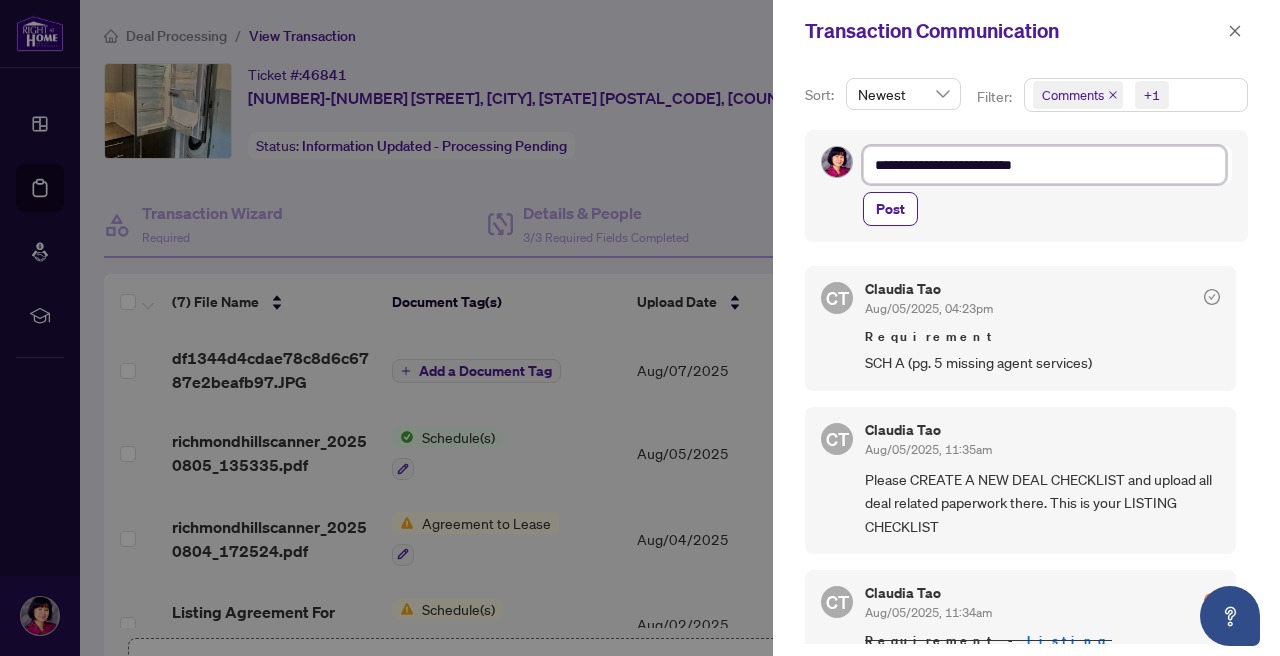 type on "**********" 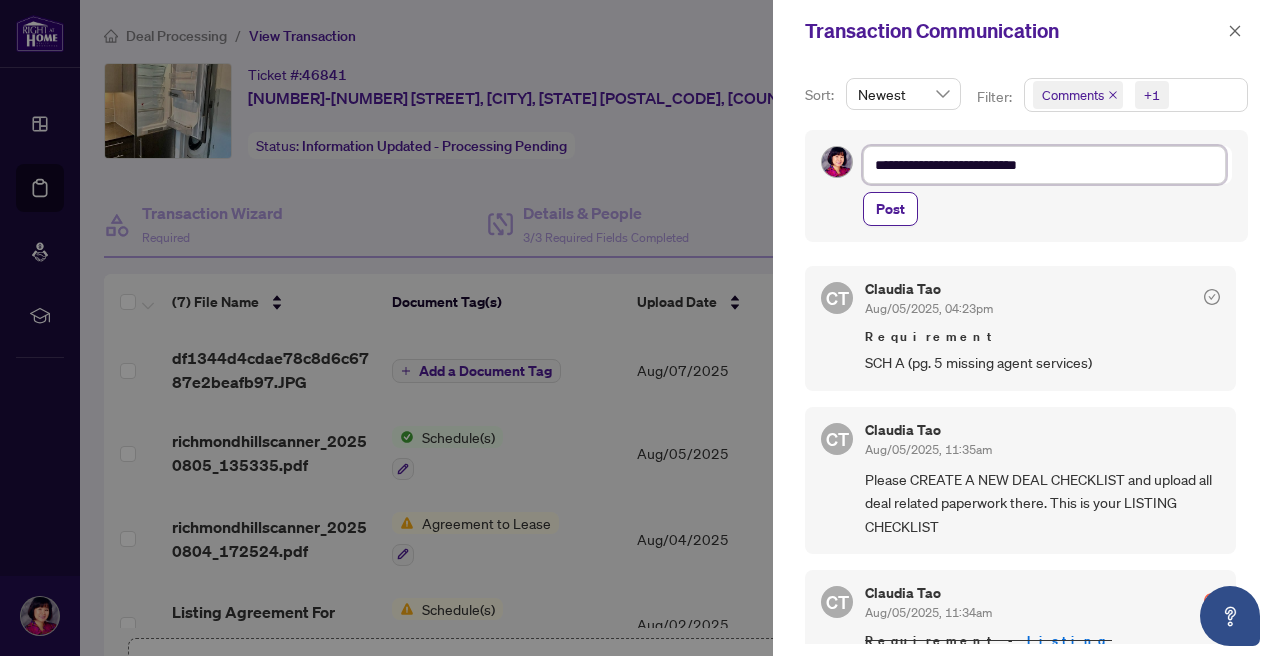 type on "**********" 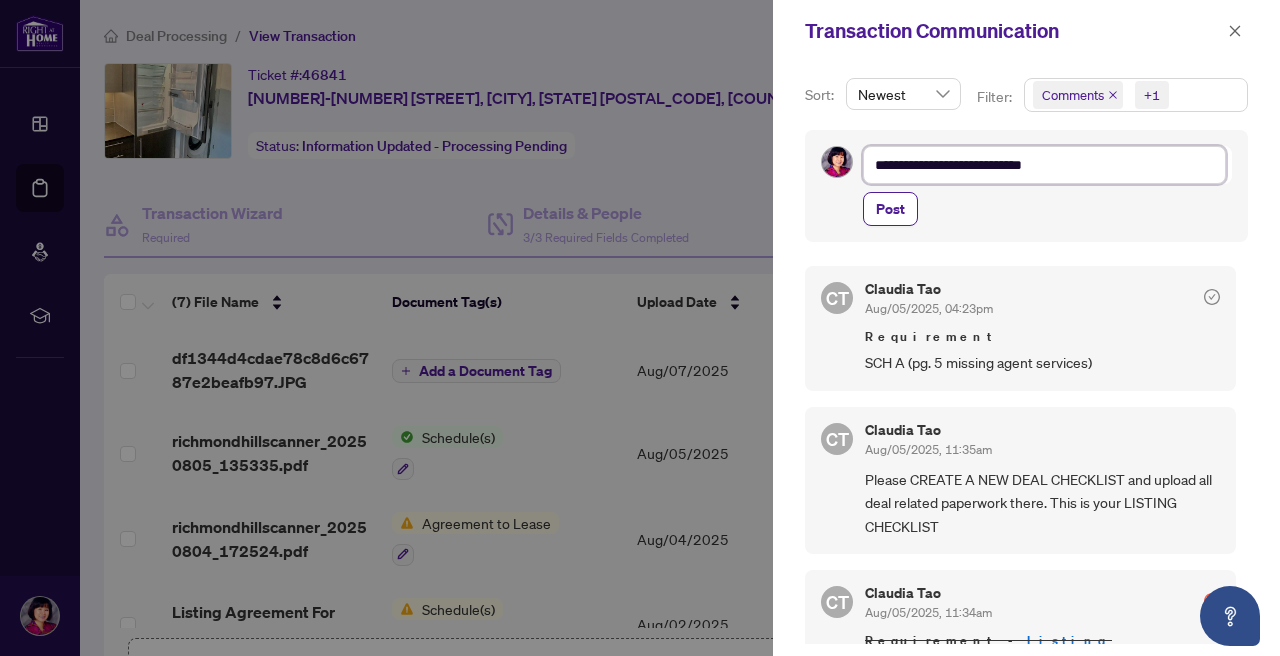 type on "**********" 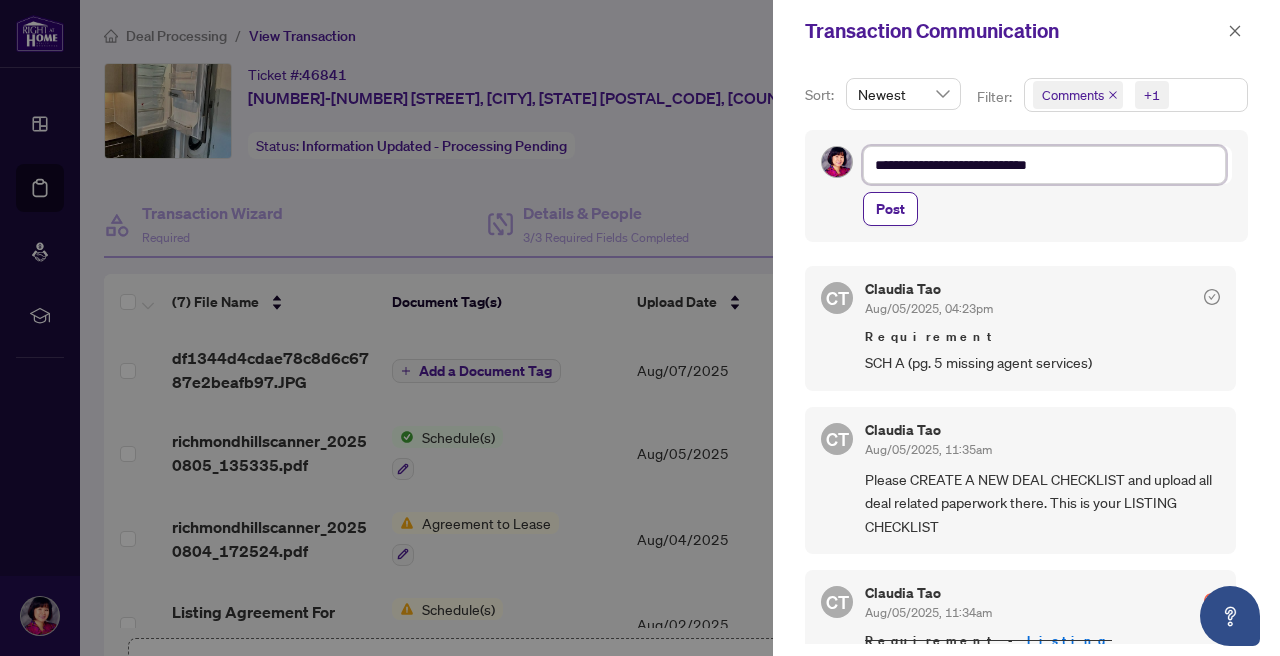 type on "**********" 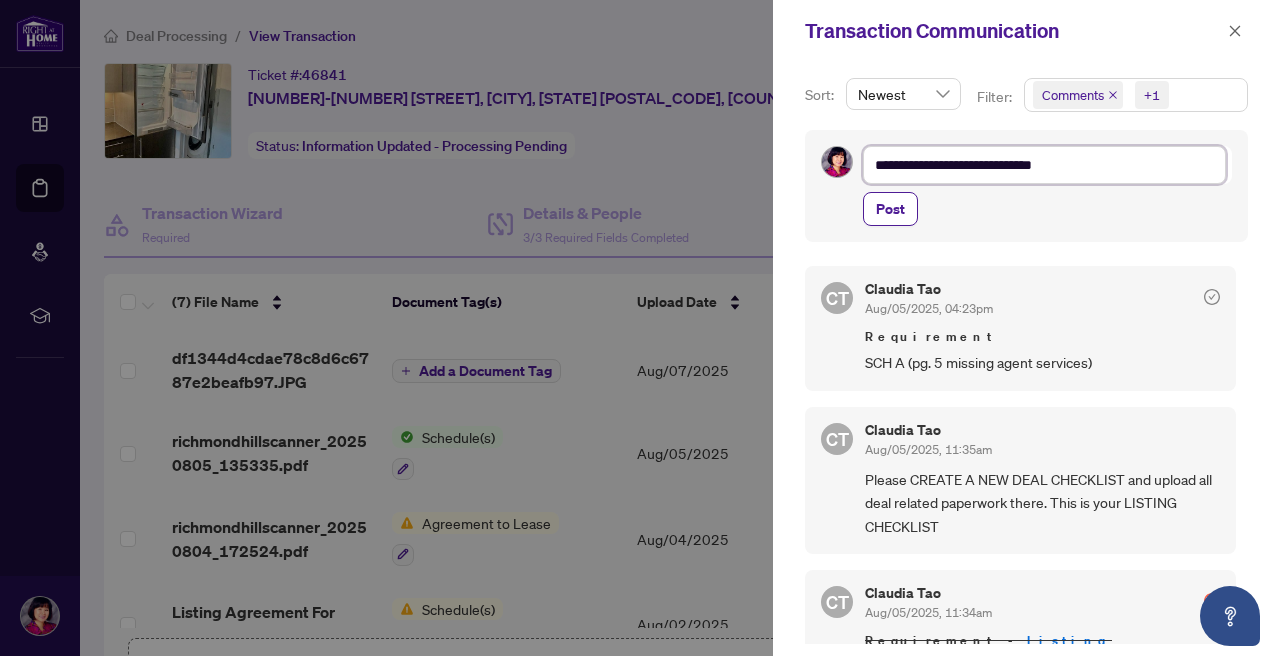 type on "**********" 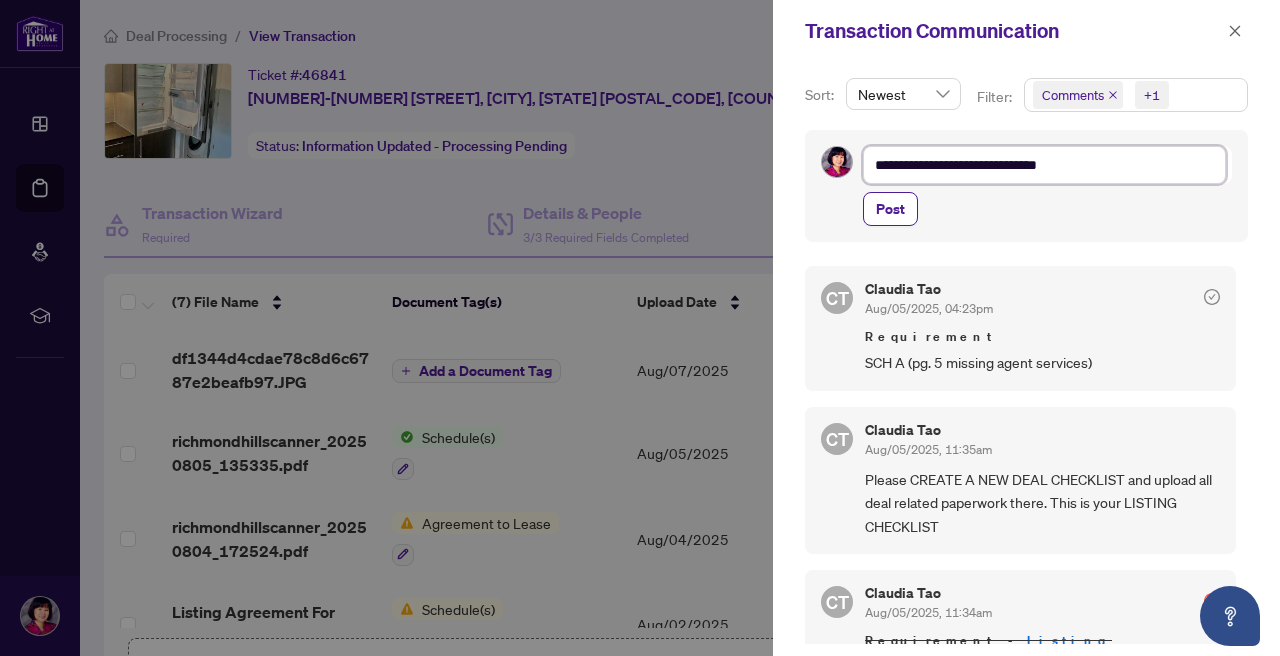 type on "**********" 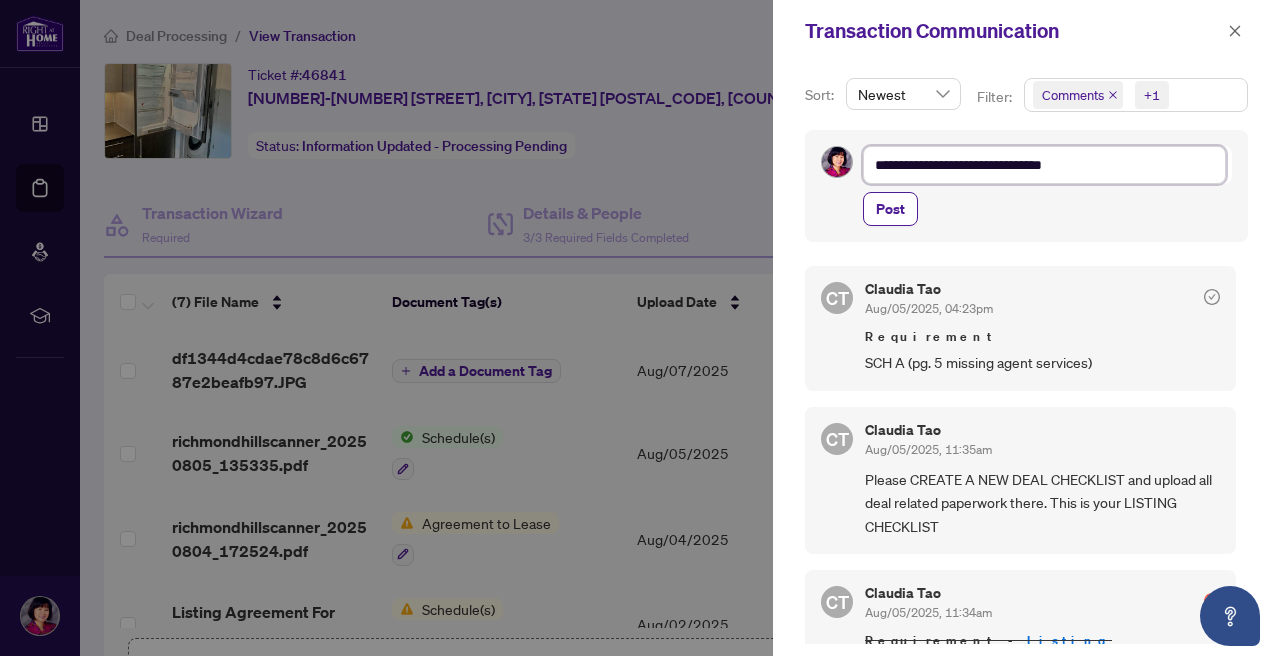type on "**********" 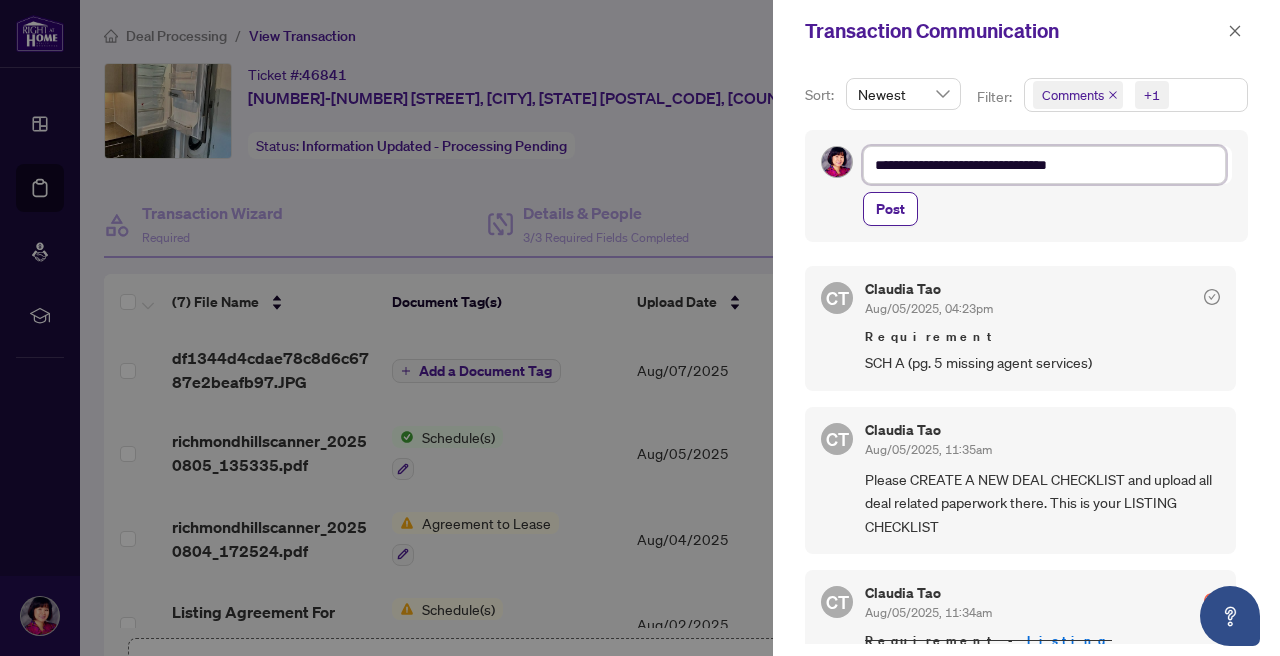 type on "**********" 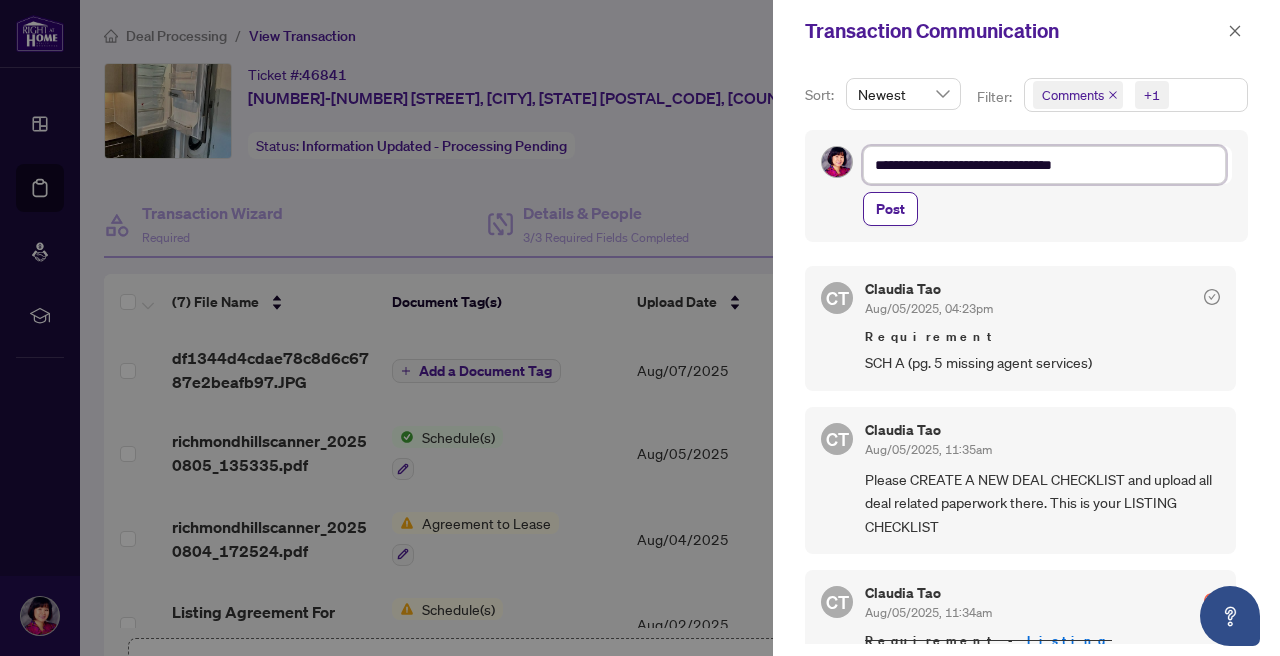 type on "**********" 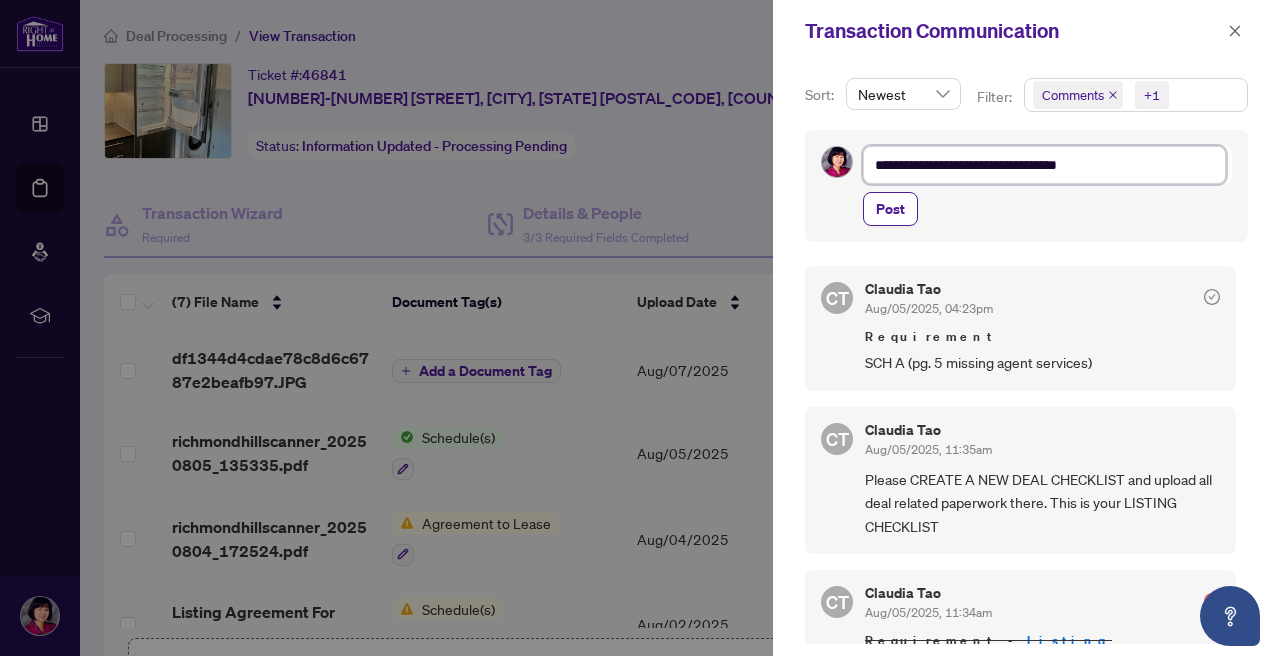 type on "**********" 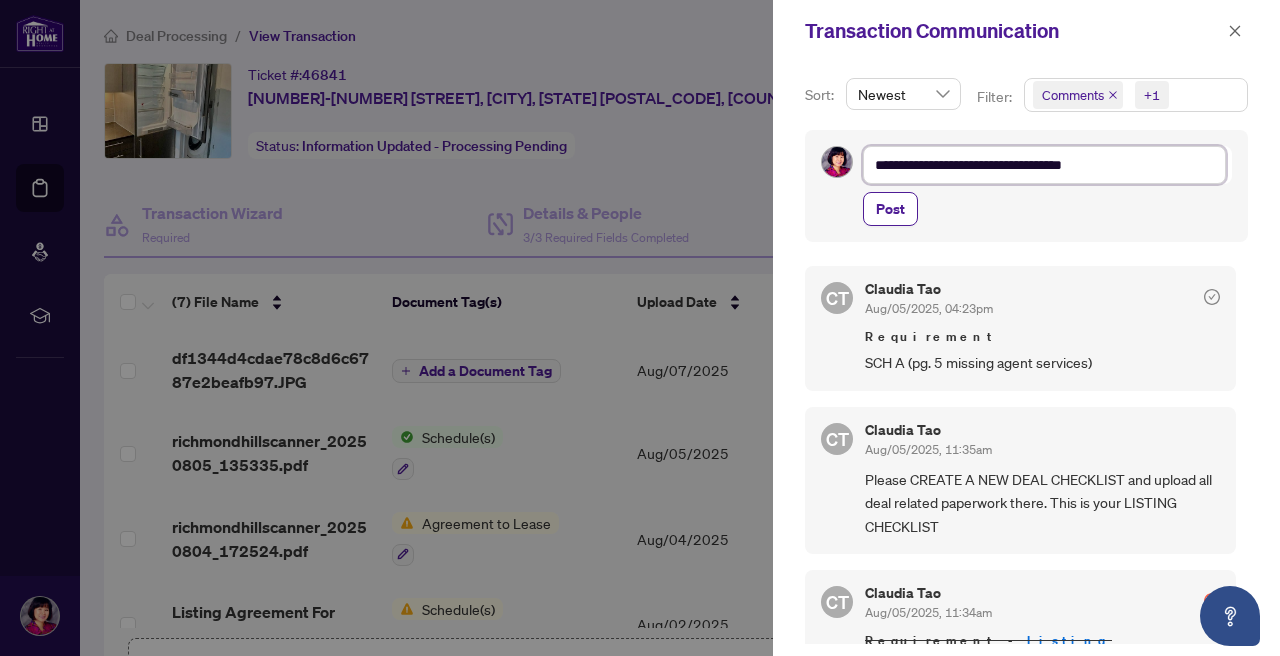 type on "**********" 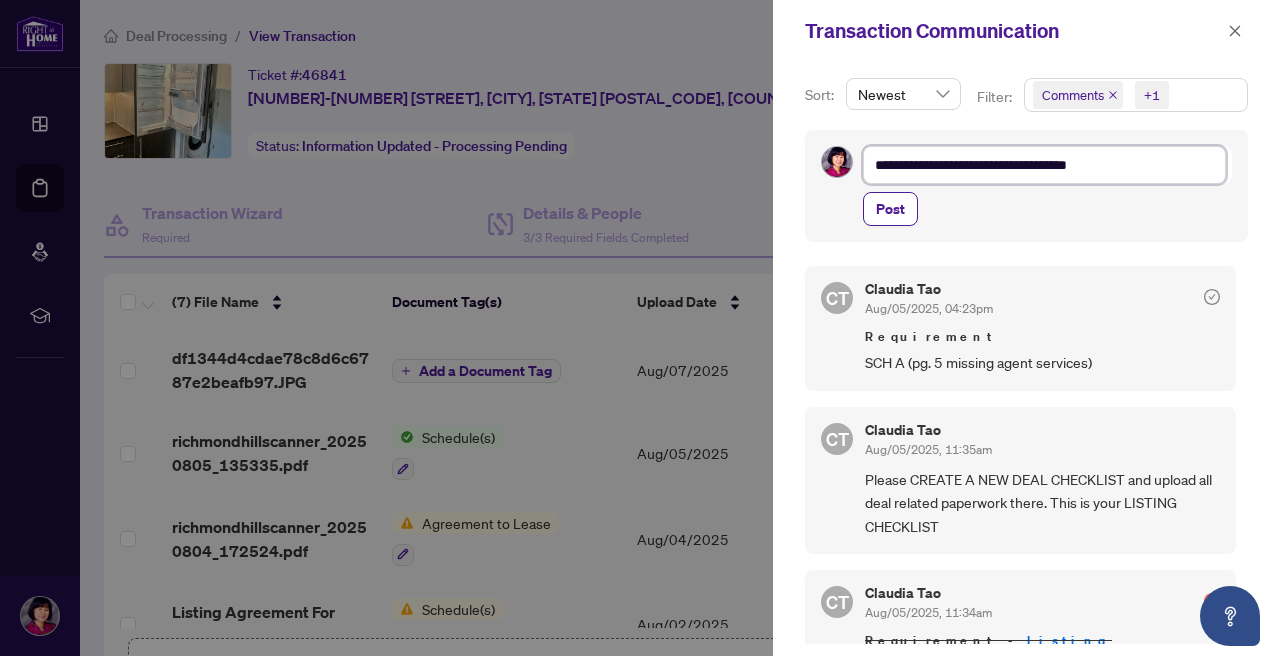 type on "**********" 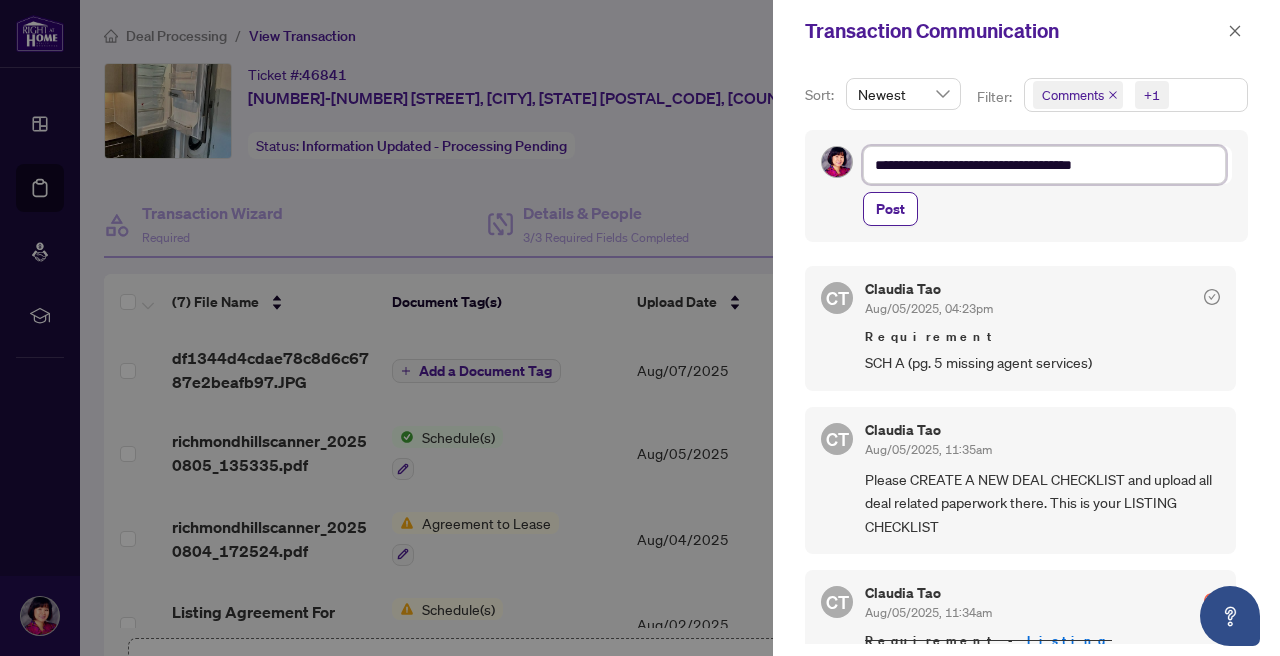 type on "**********" 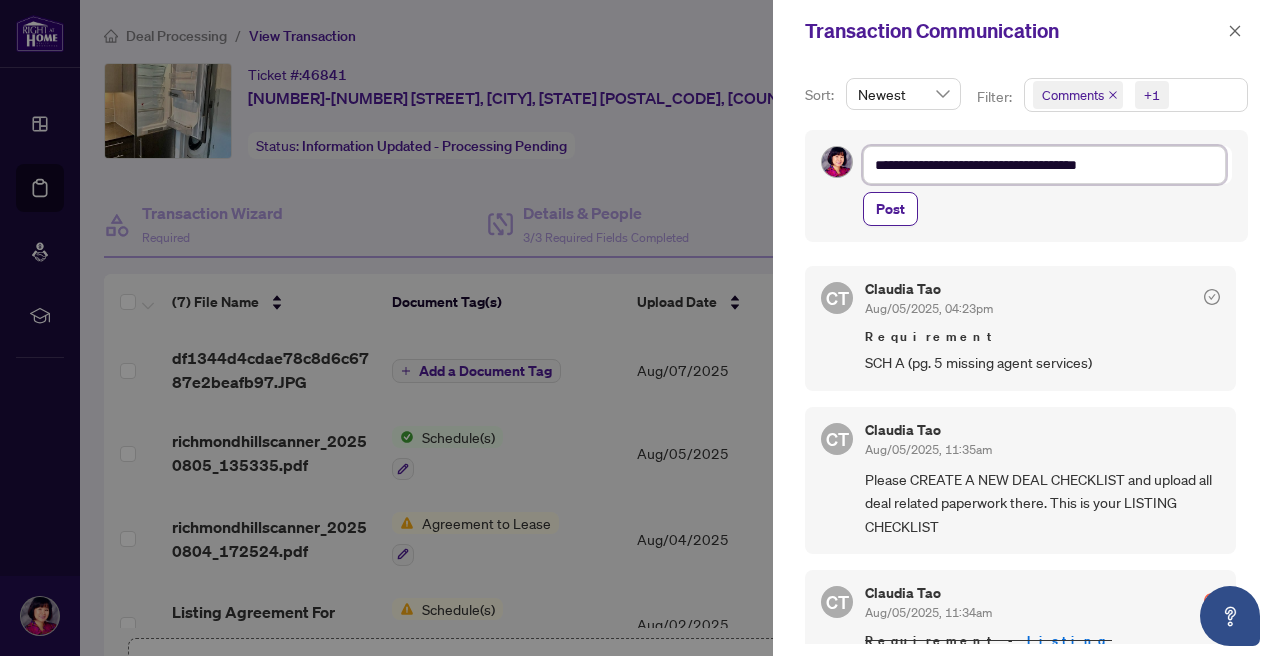 type on "**********" 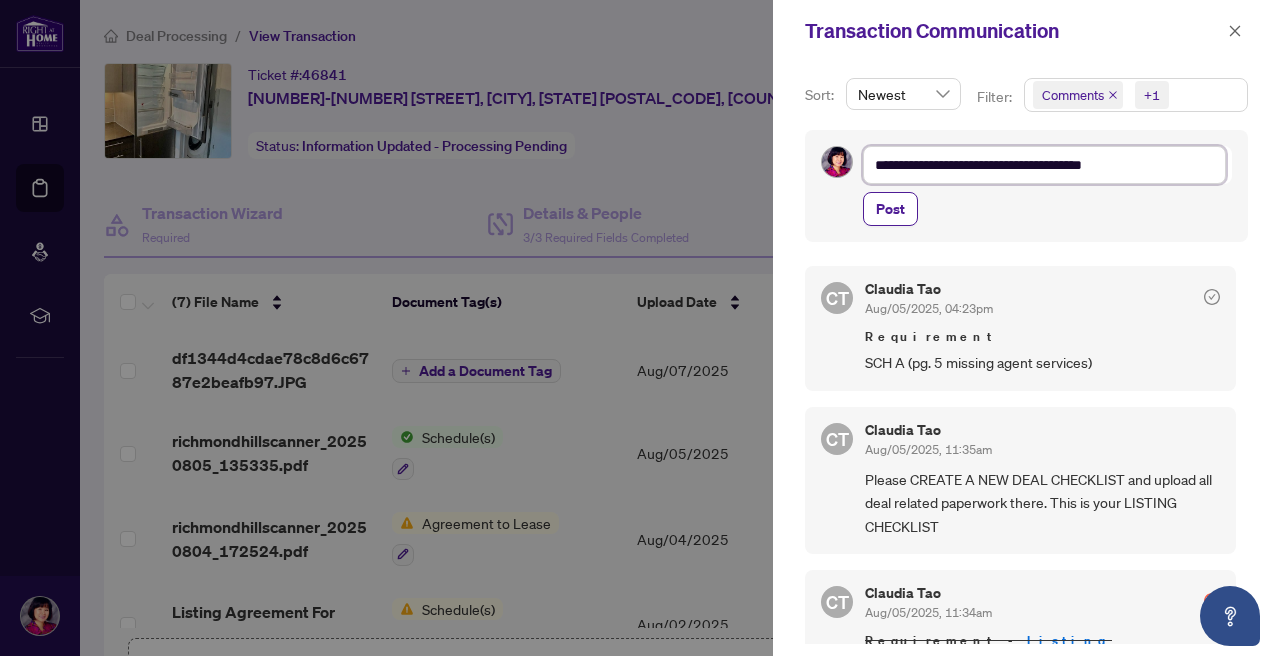 type on "**********" 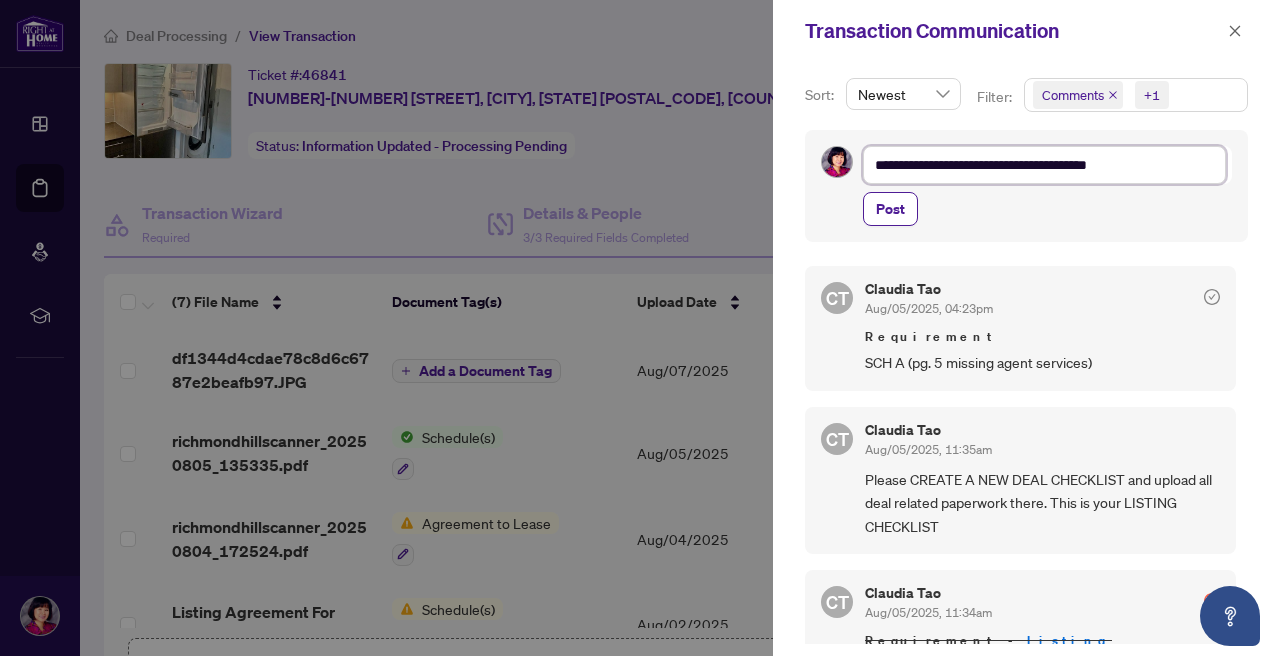 type on "**********" 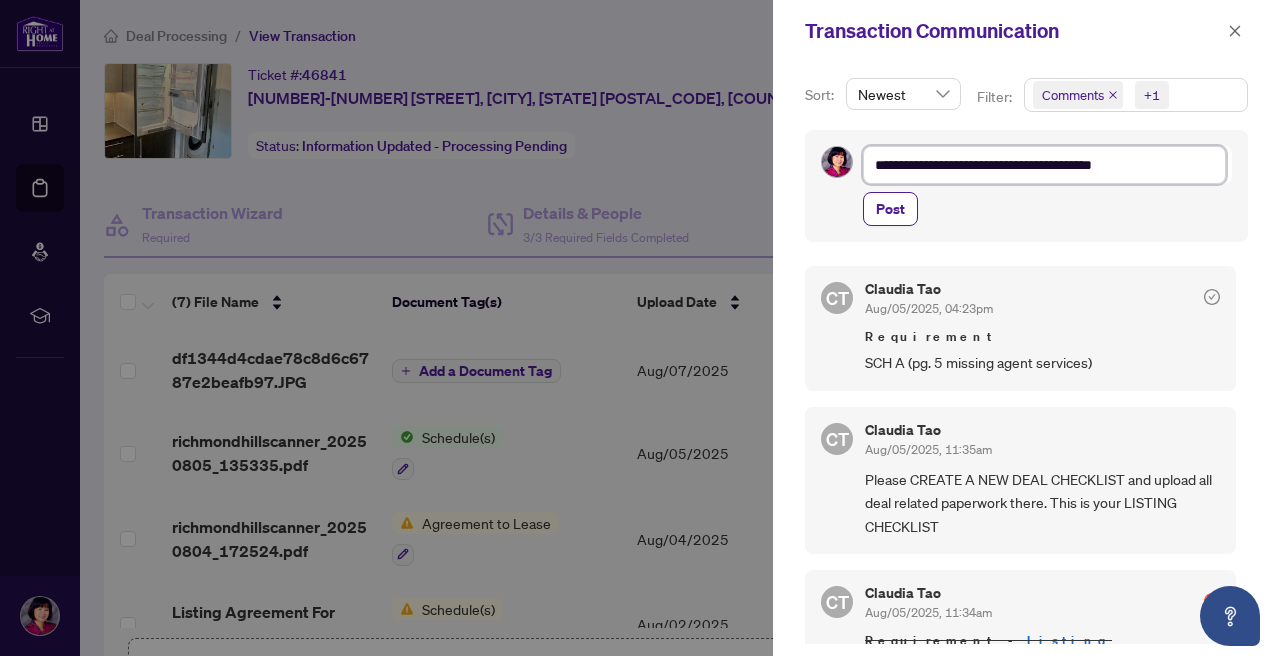 type on "**********" 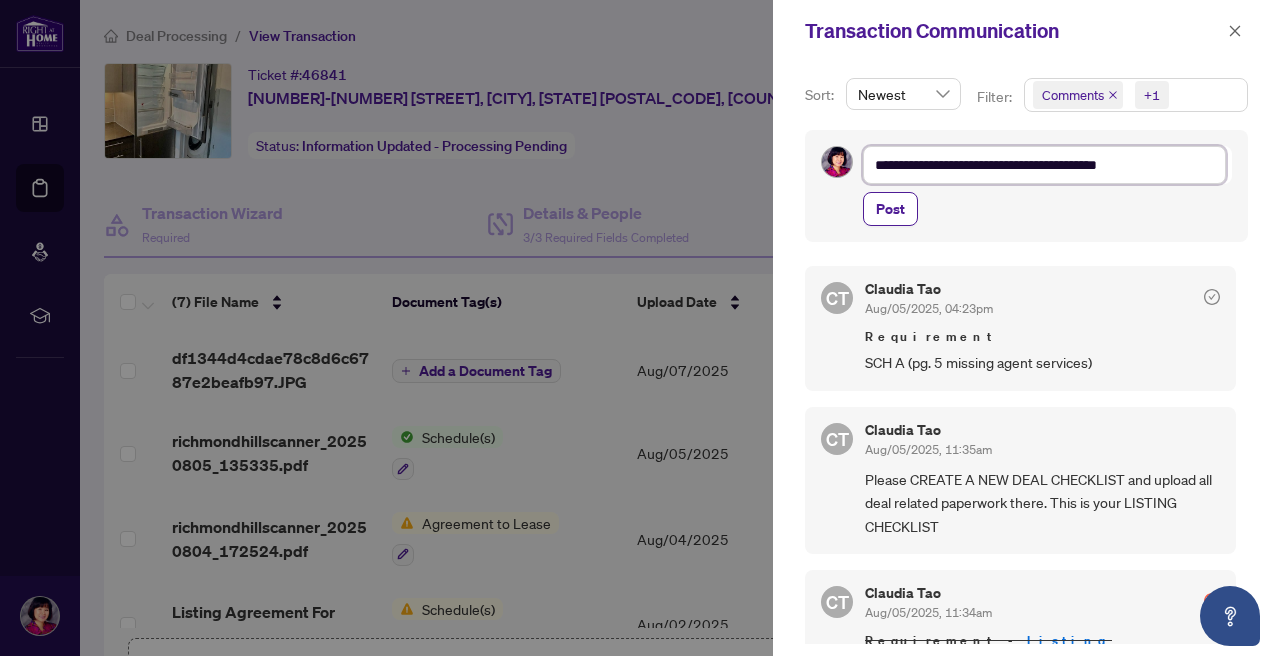 type on "**********" 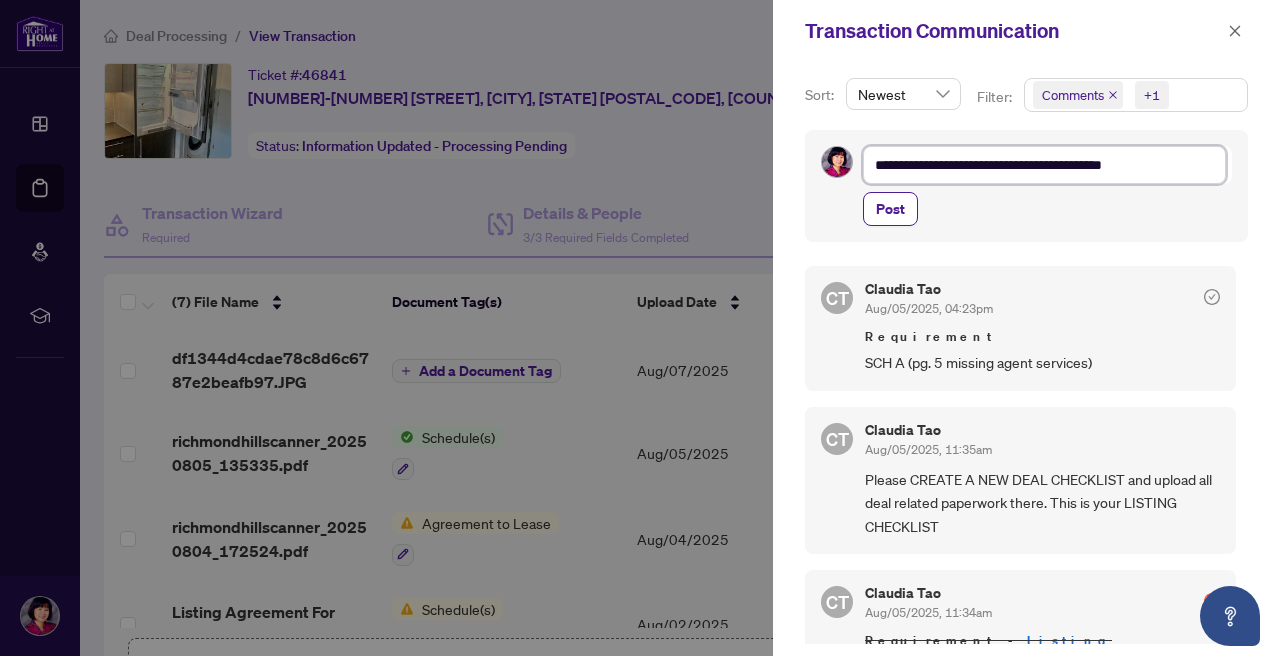 type on "**********" 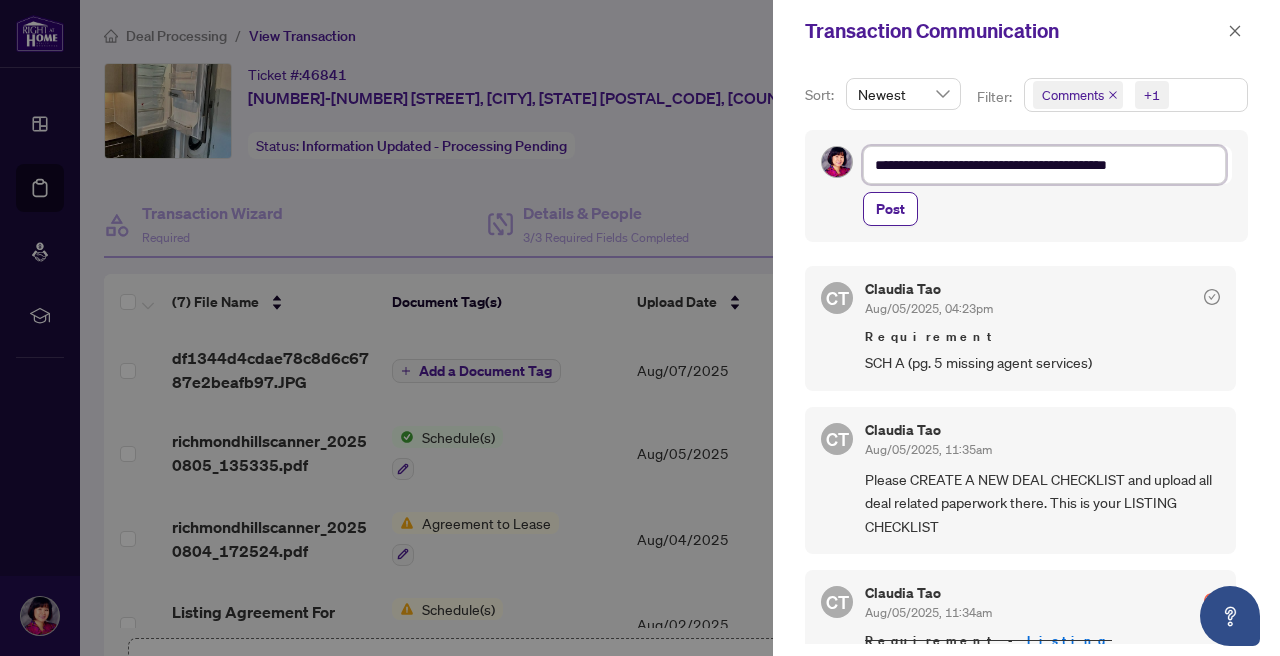 type on "**********" 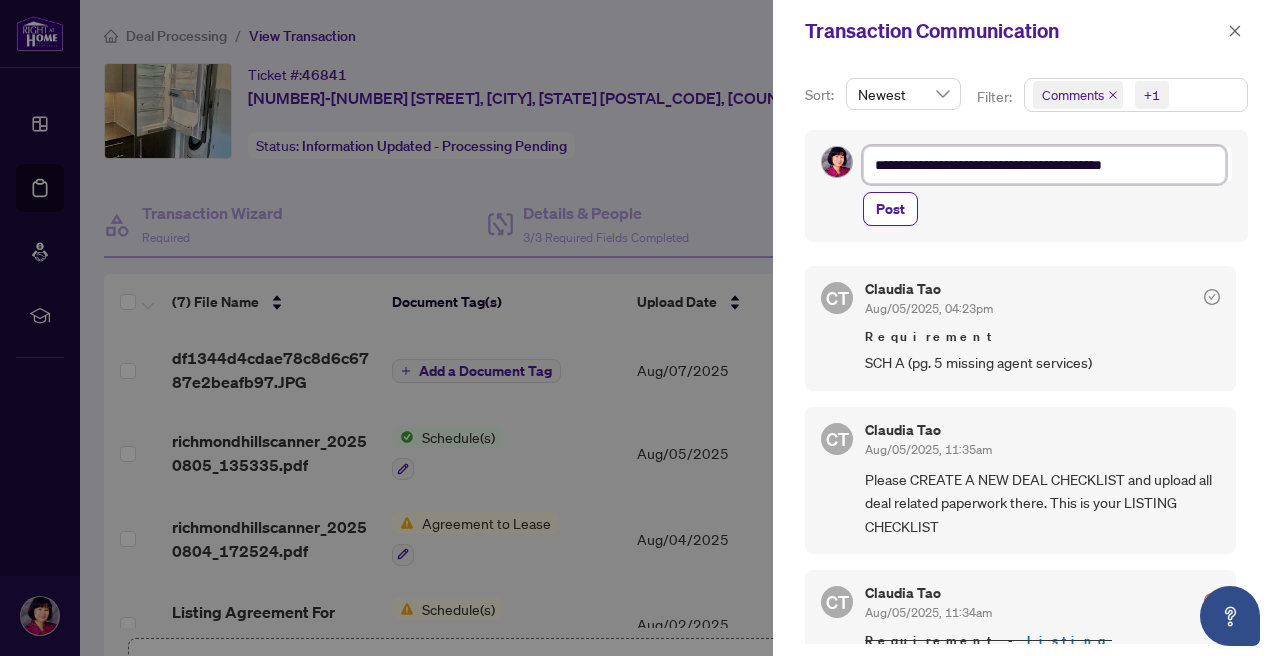 type on "**********" 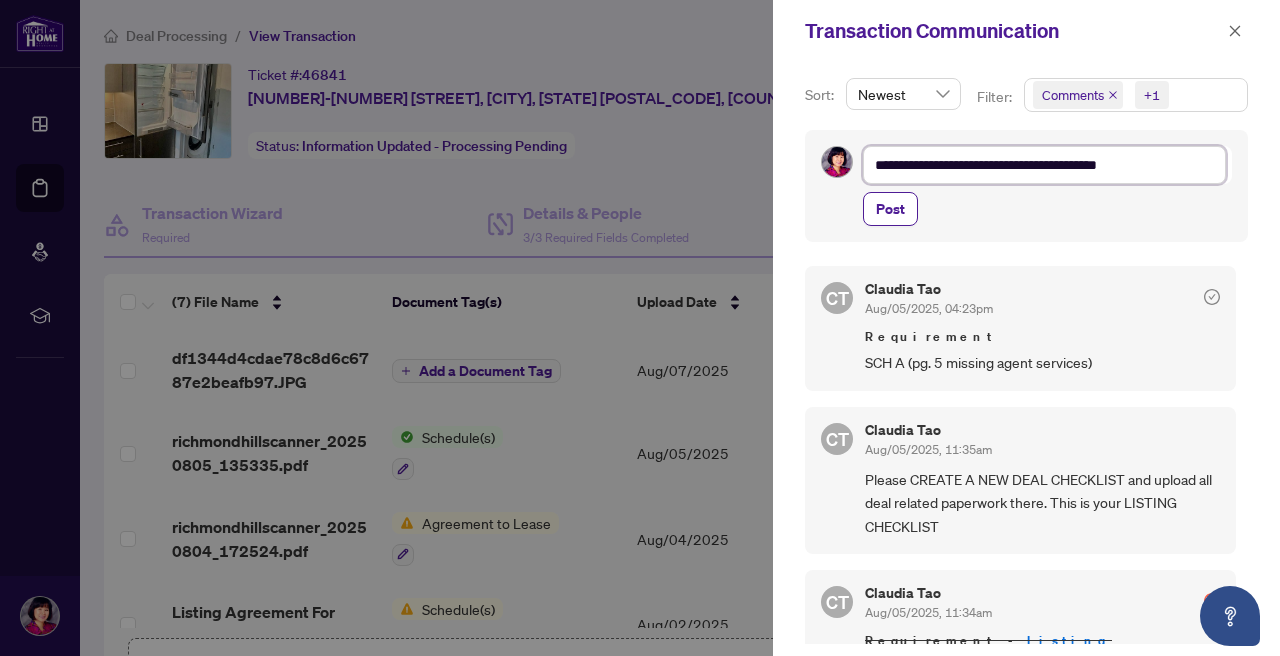 type on "**********" 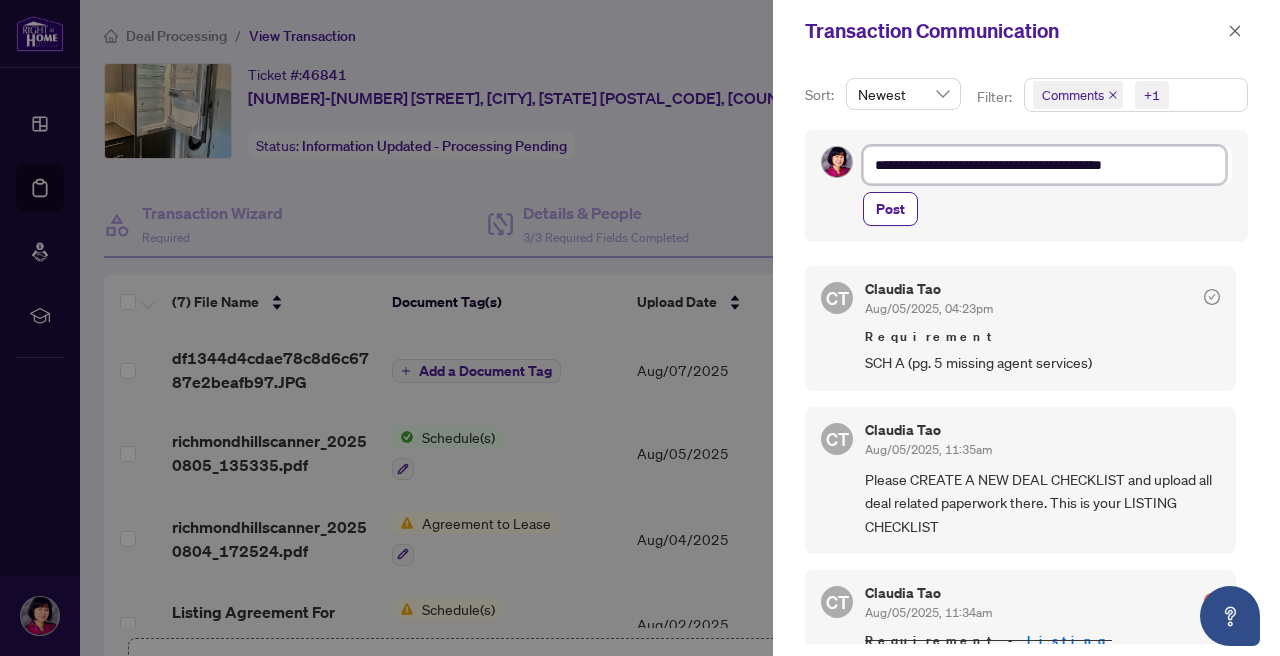 type on "**********" 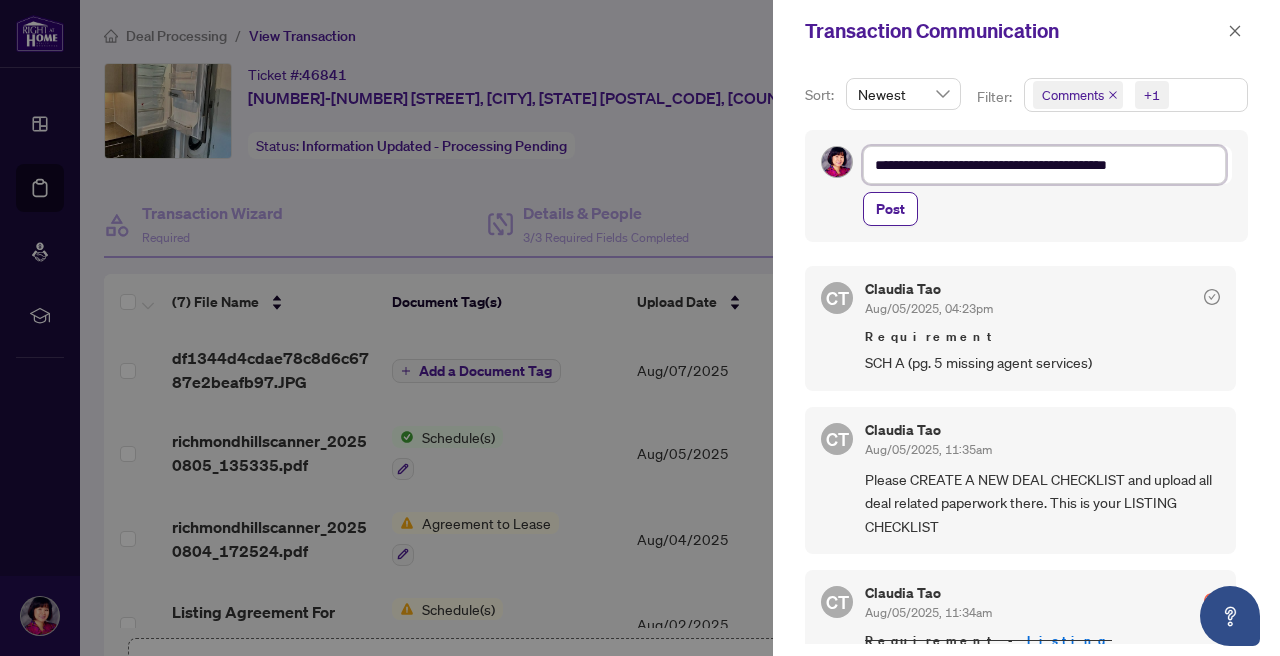 type on "**********" 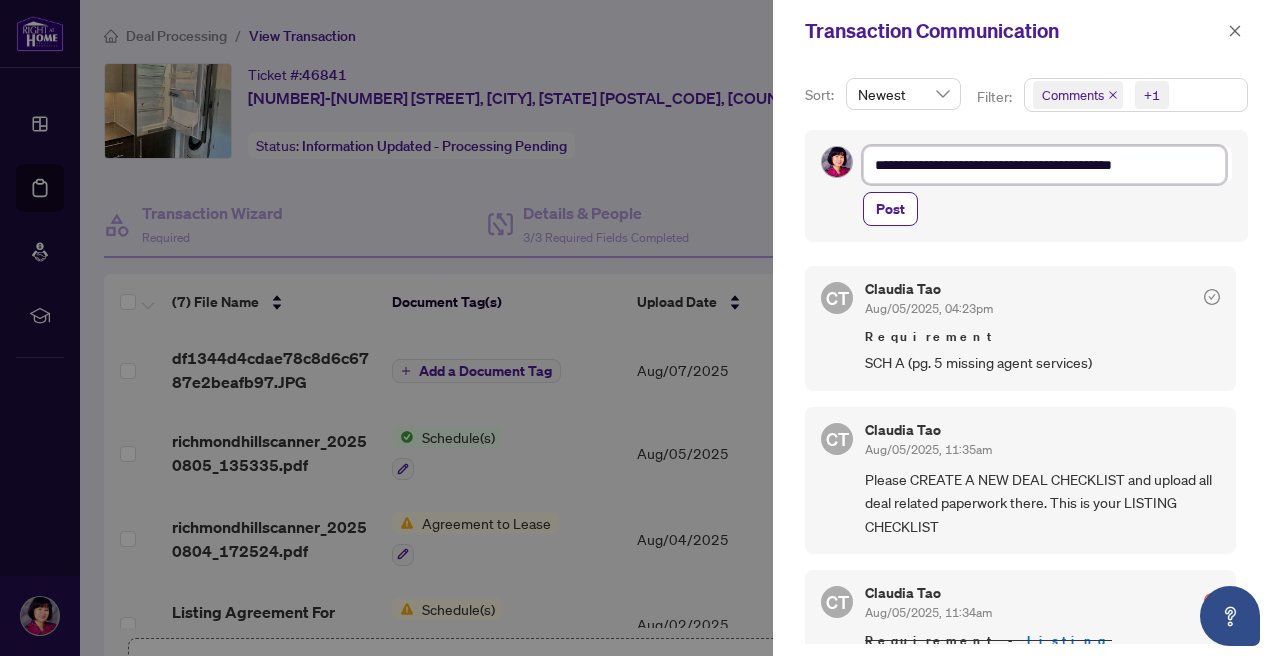 type on "**********" 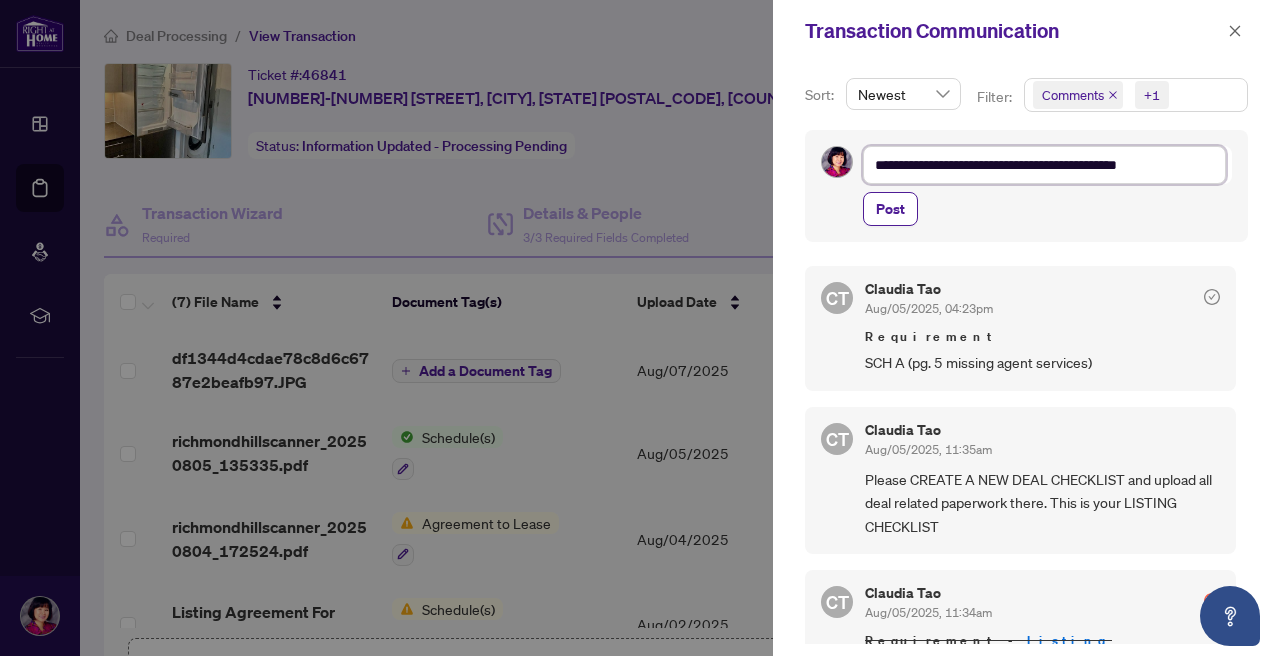 type on "**********" 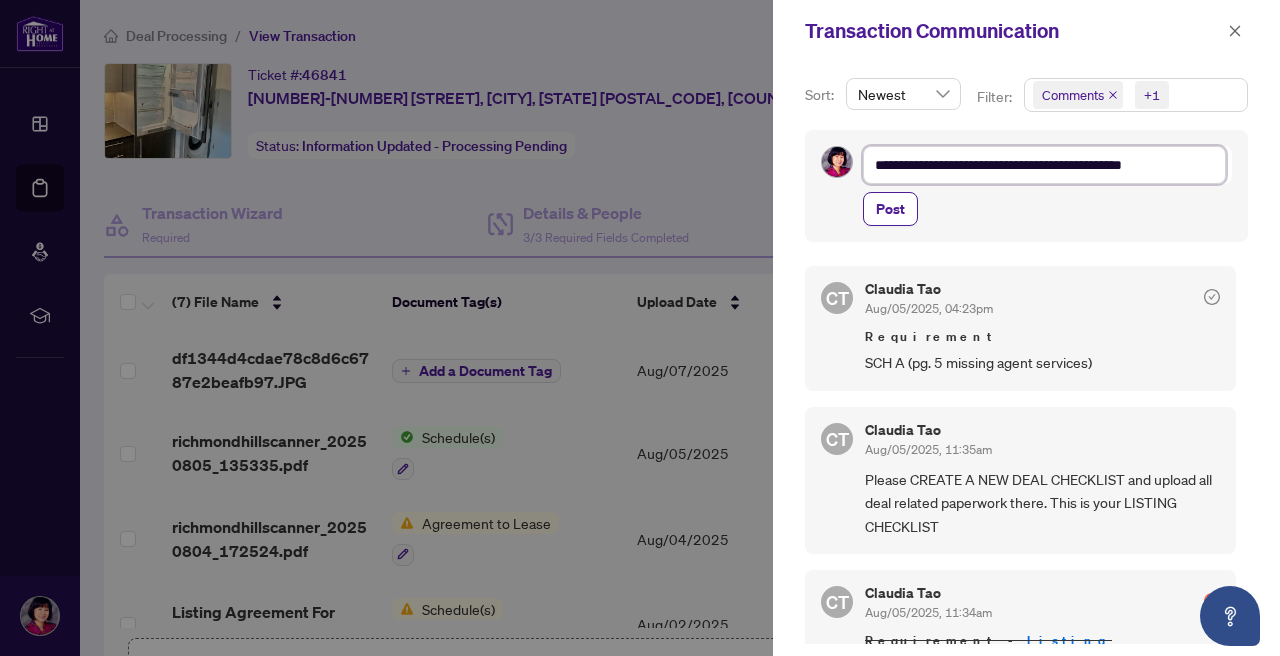 type on "**********" 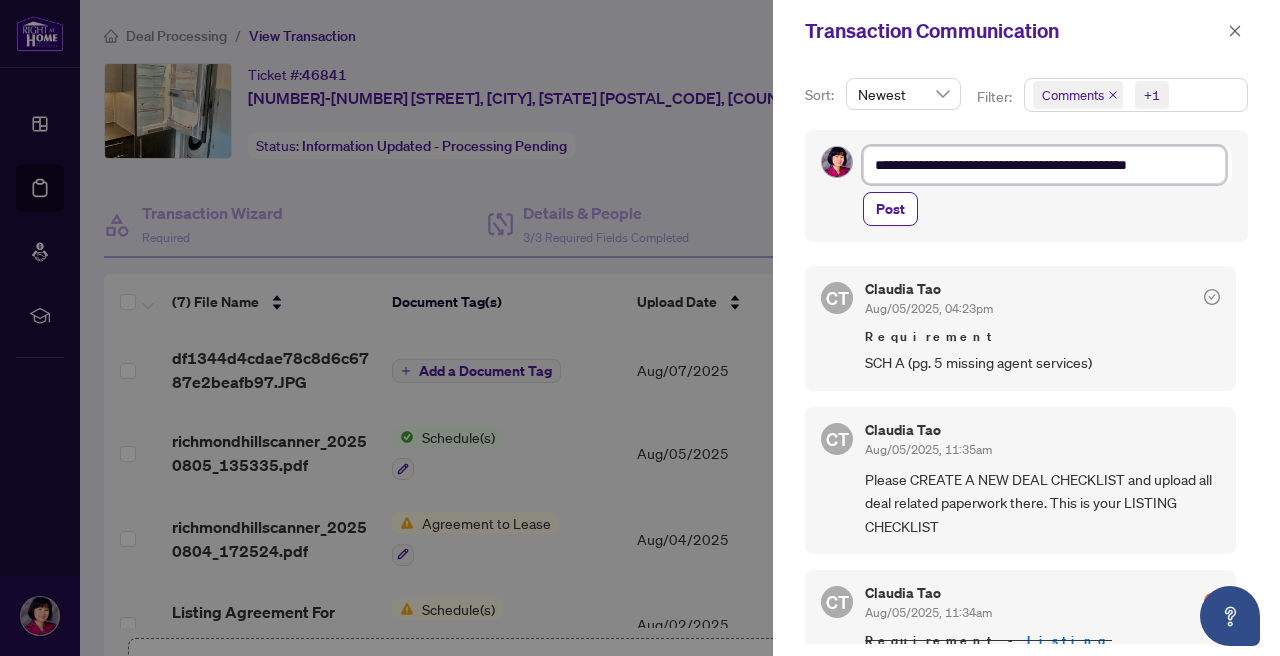 type on "**********" 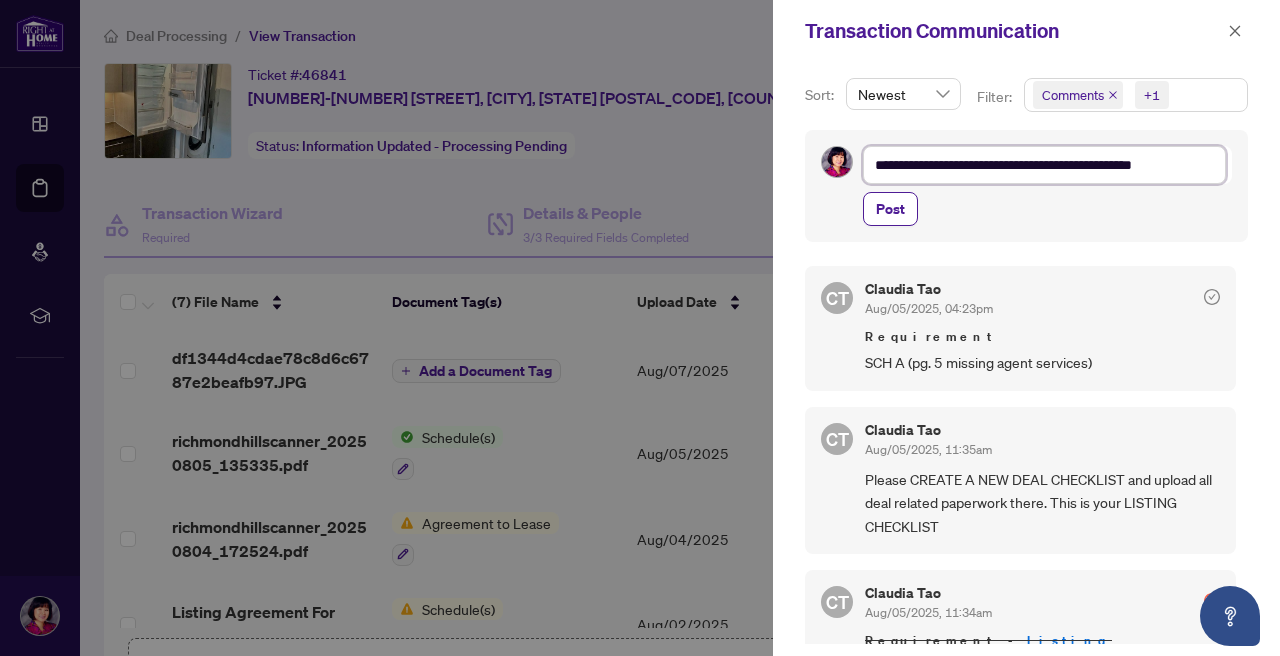 type on "**********" 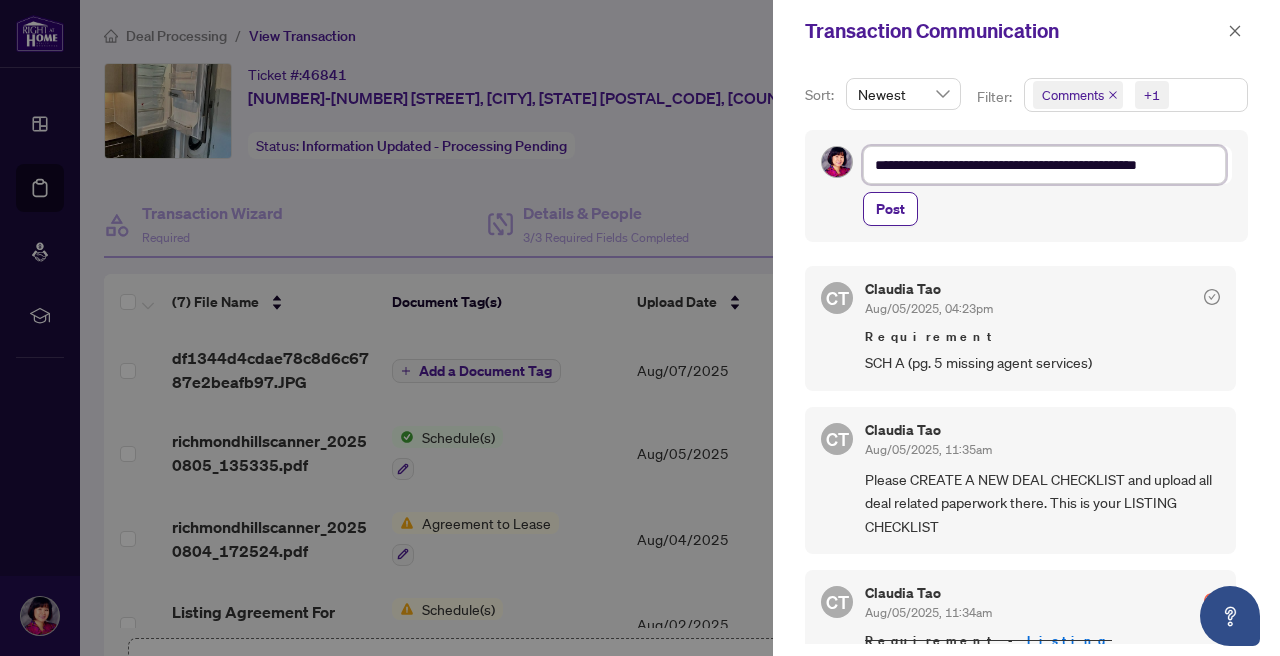 type on "**********" 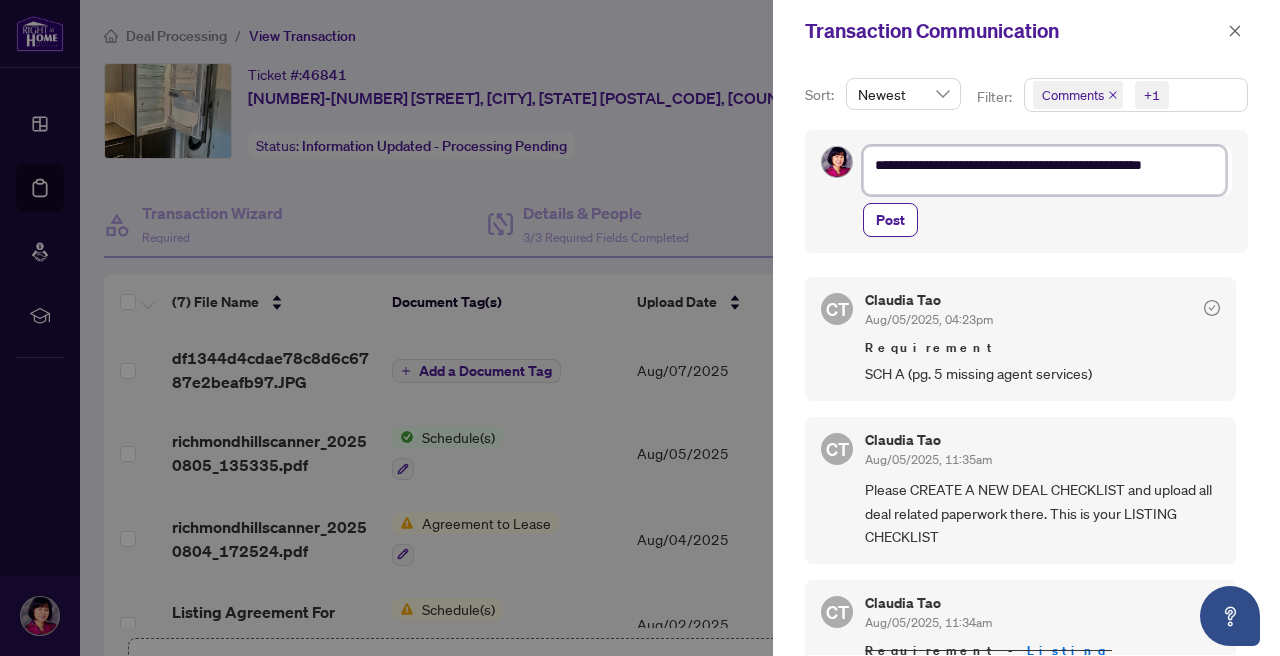 scroll, scrollTop: 4, scrollLeft: 0, axis: vertical 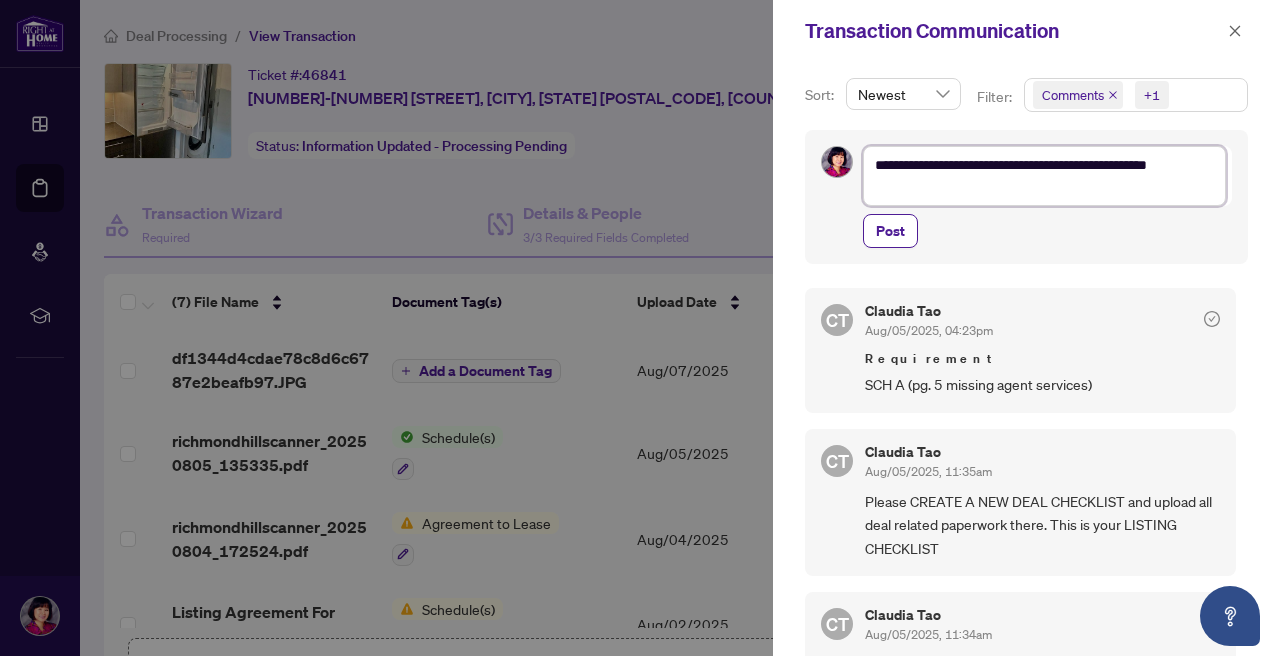 type on "**********" 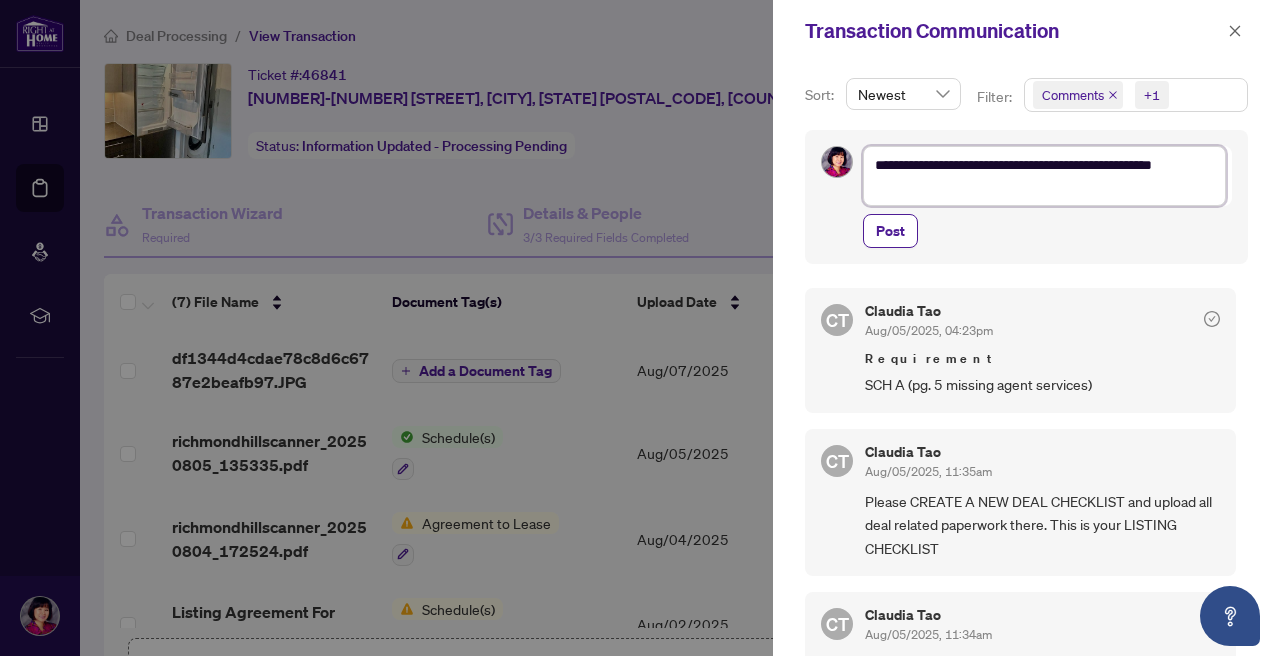 type on "**********" 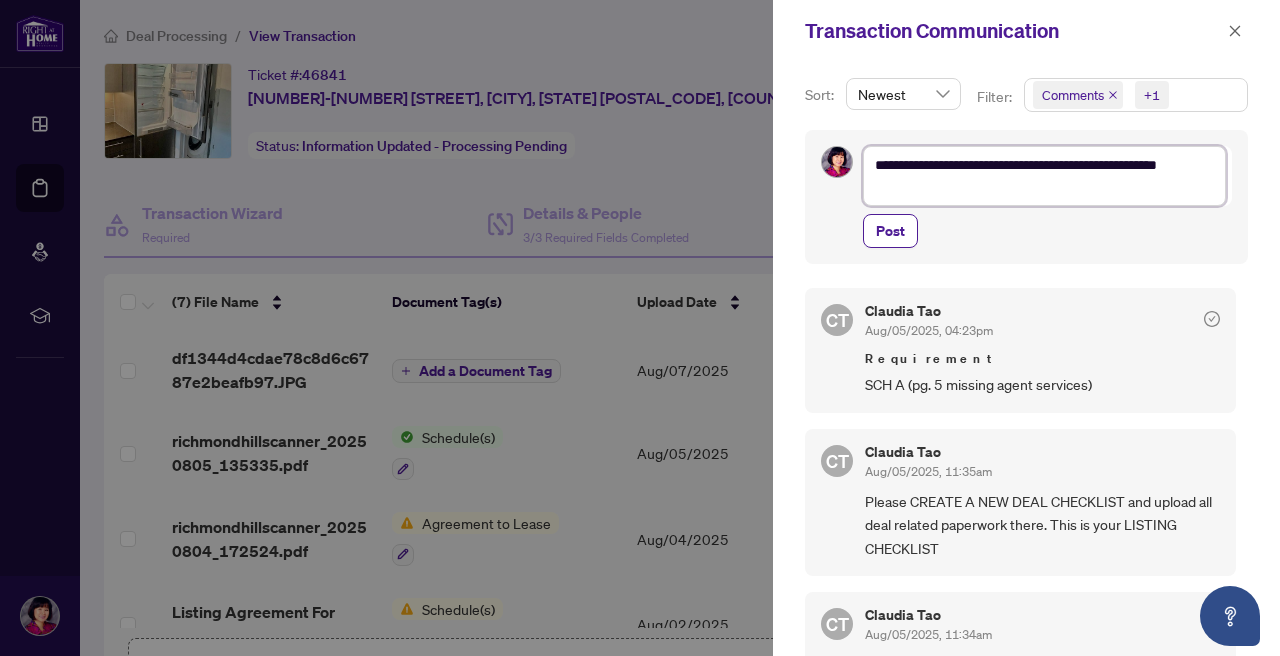 type on "**********" 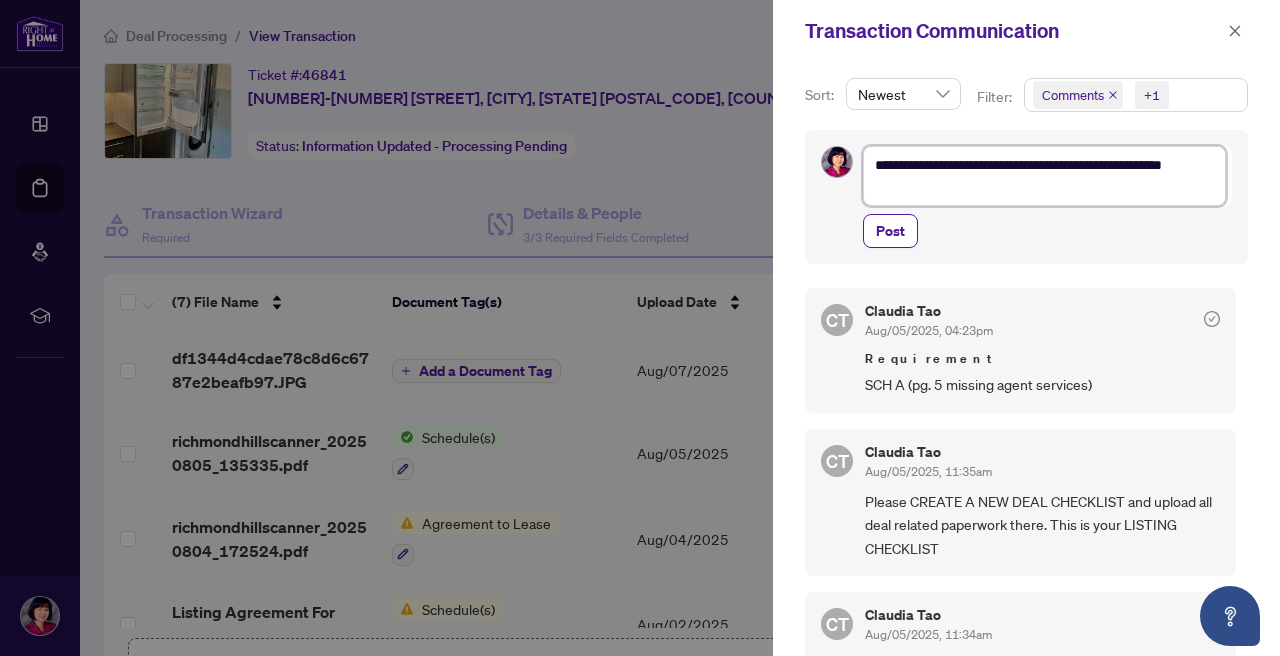 type on "**********" 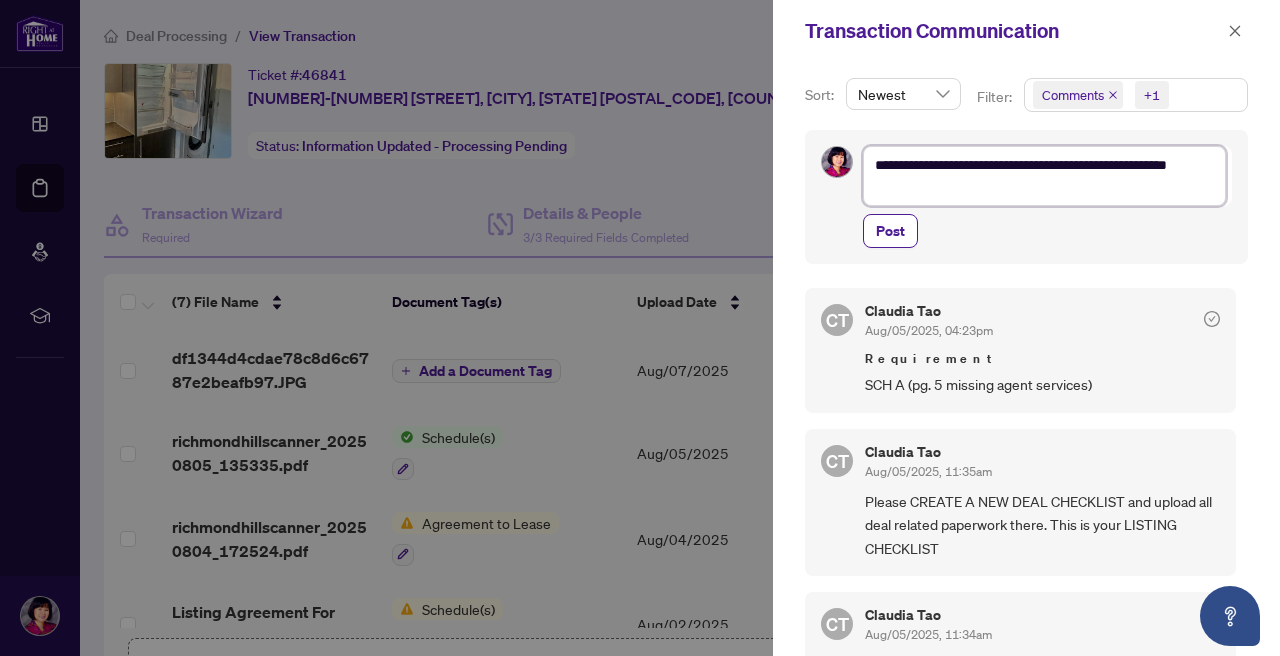 type on "**********" 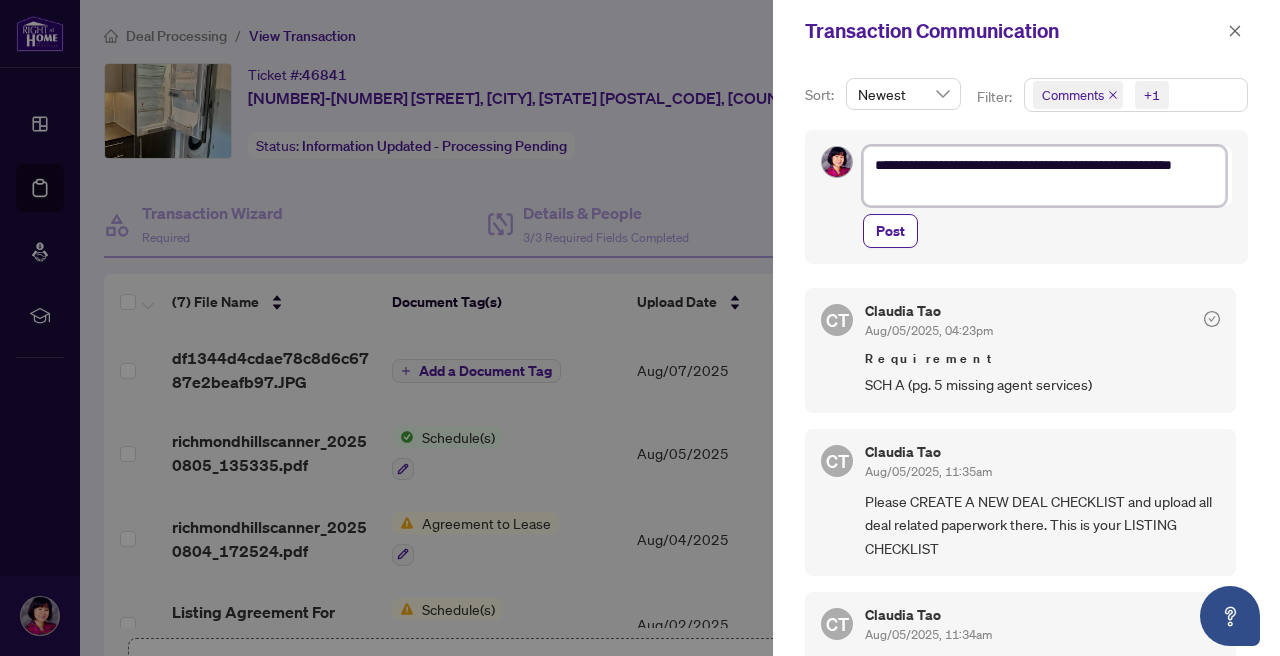 type on "**********" 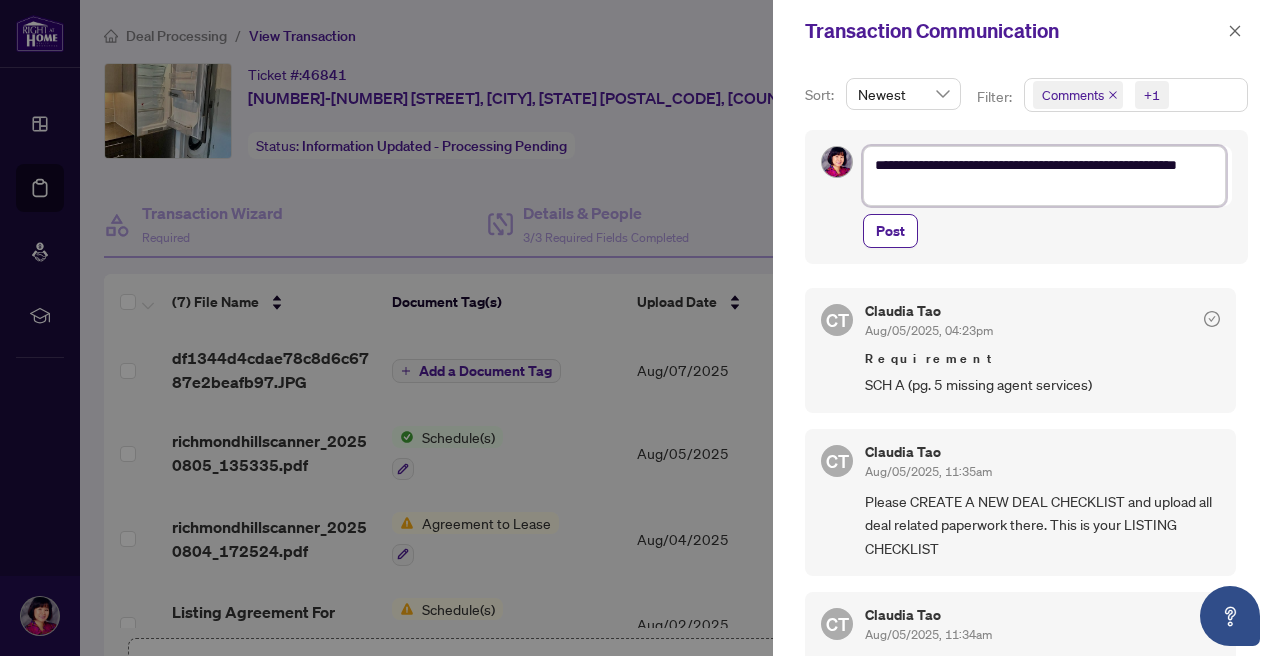 type on "**********" 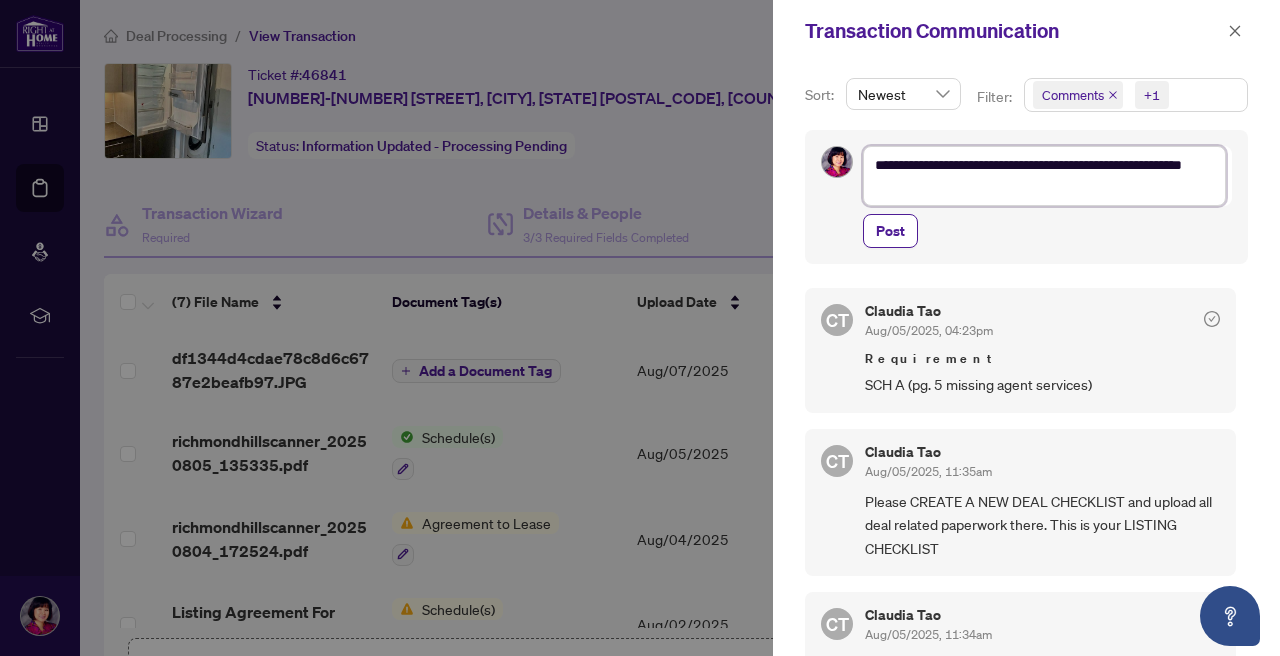 type on "**********" 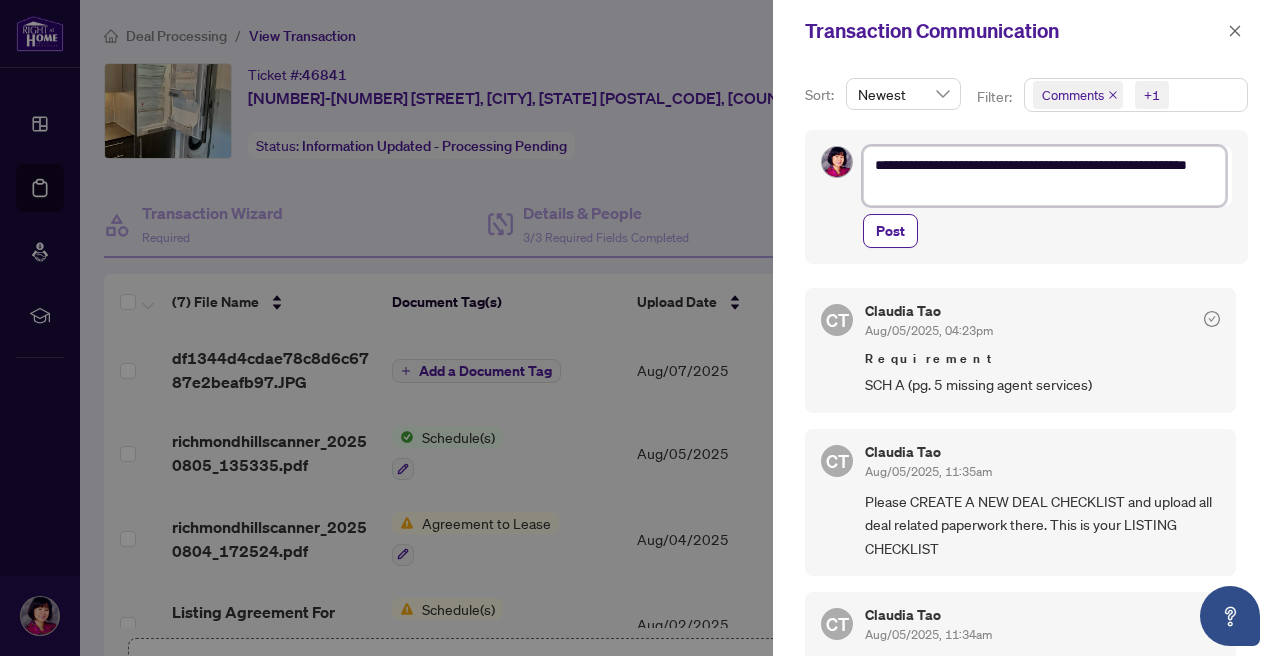 type on "**********" 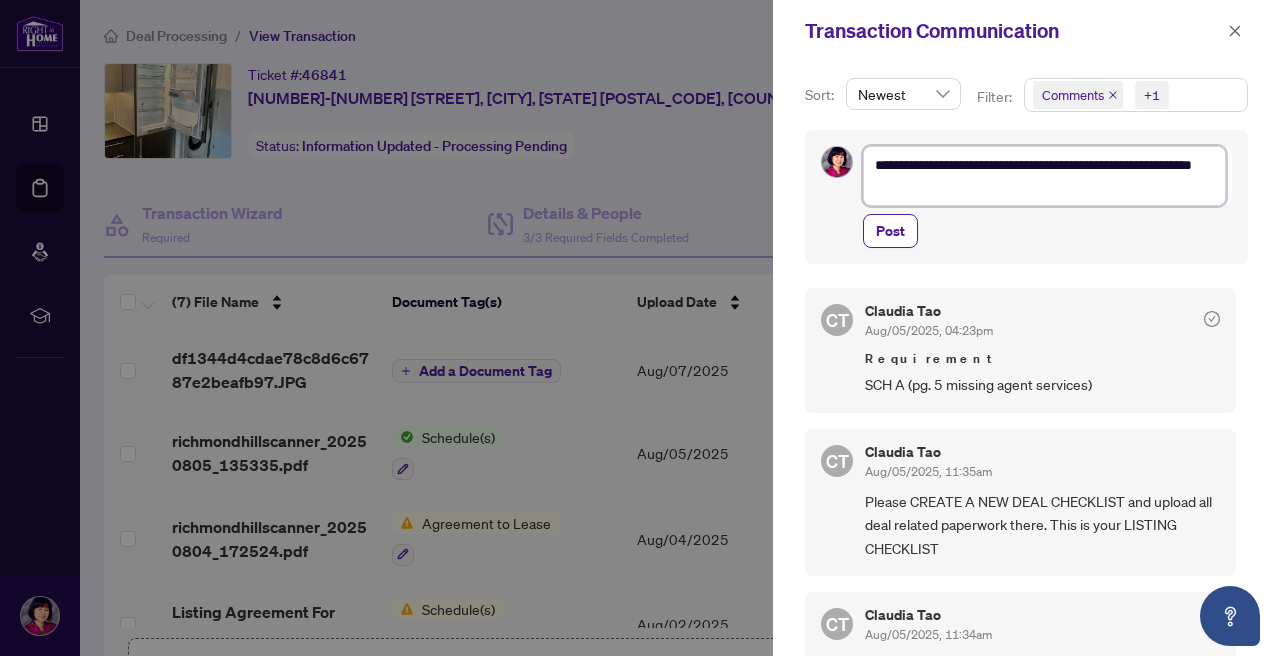type on "**********" 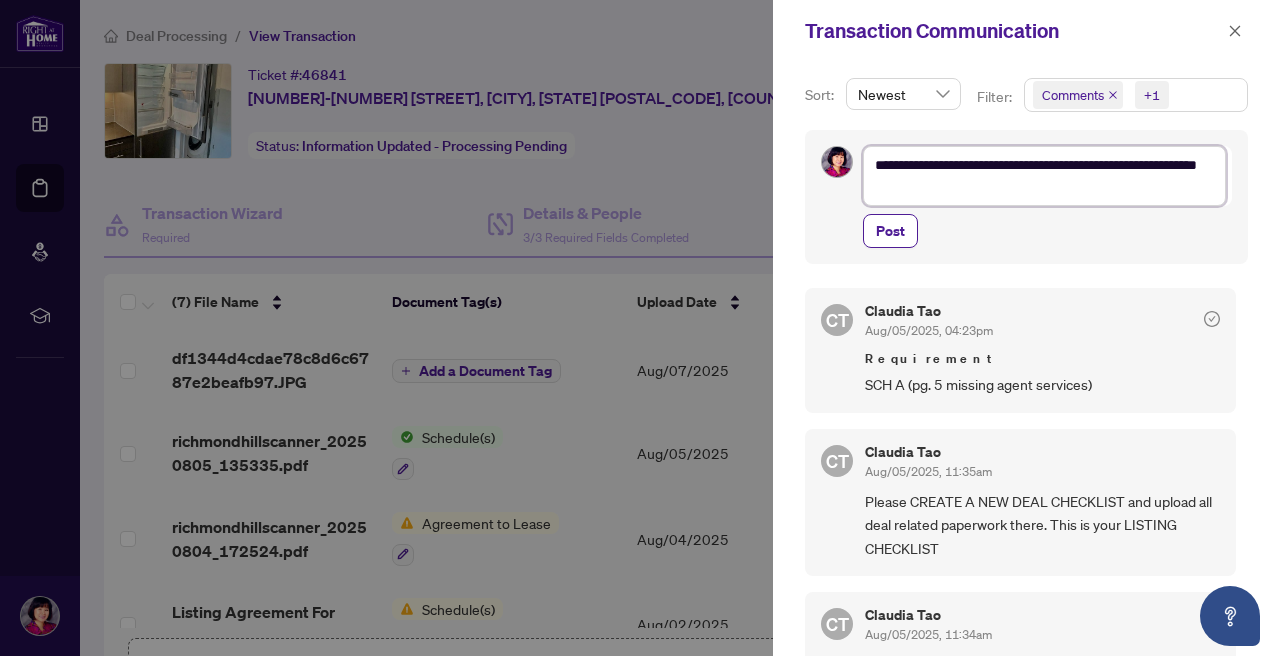 type on "**********" 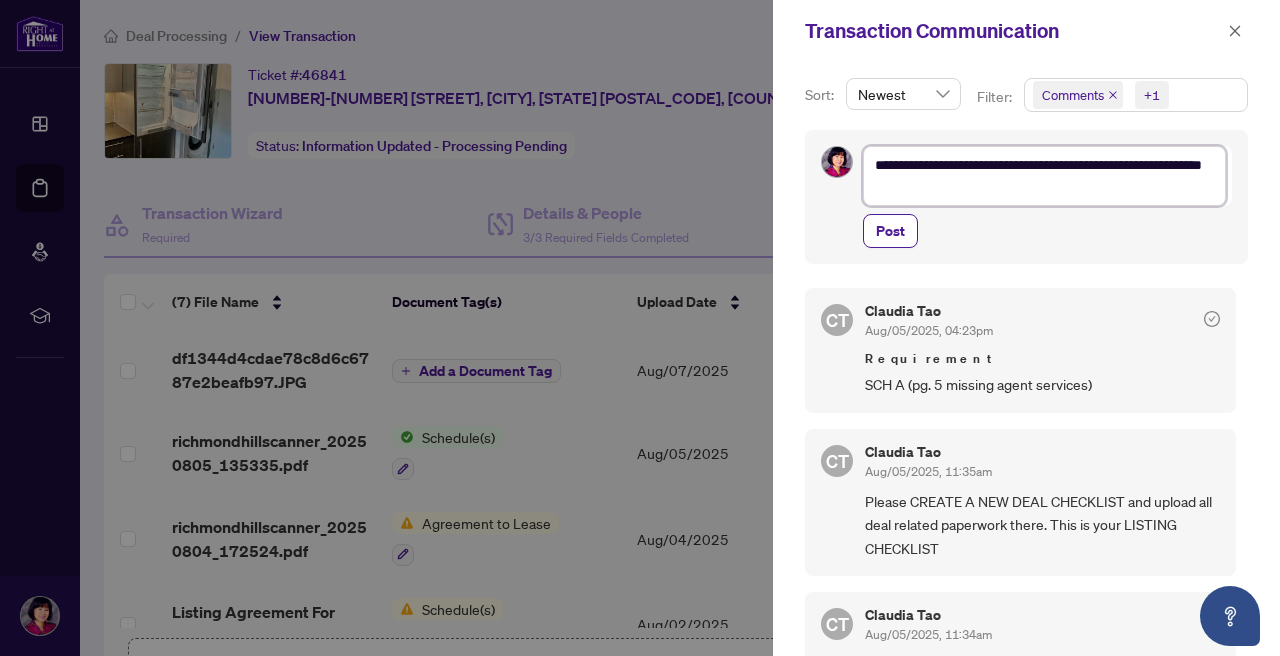 type on "**********" 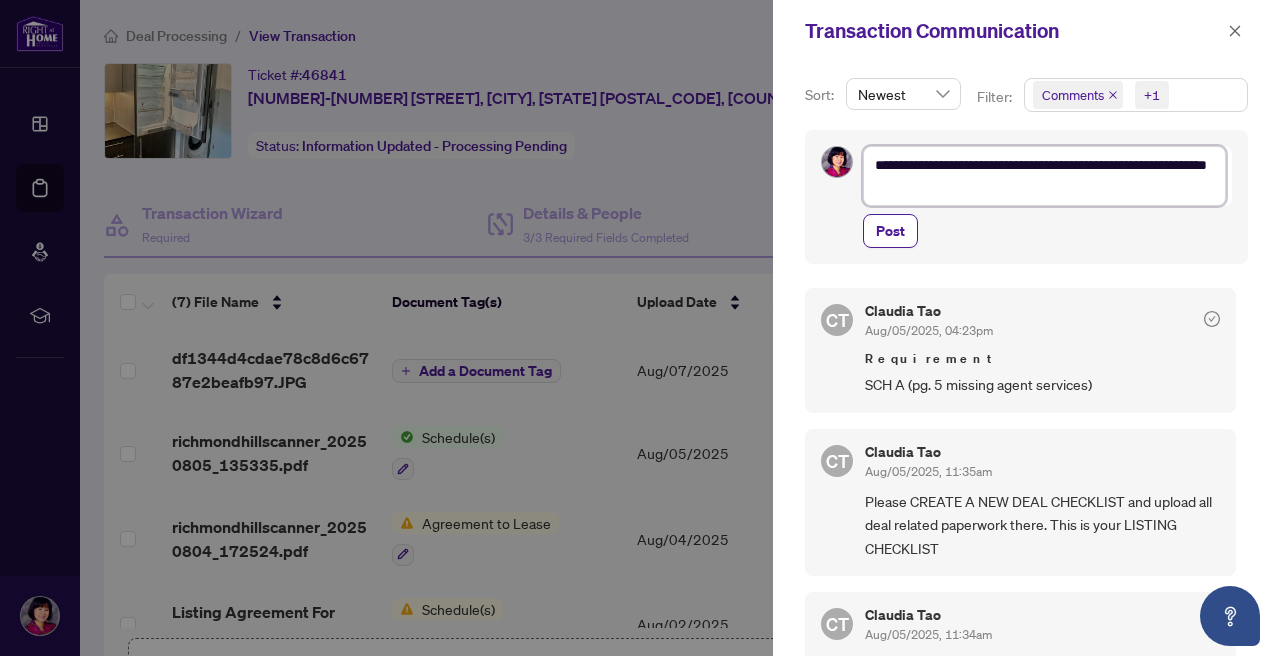 type on "**********" 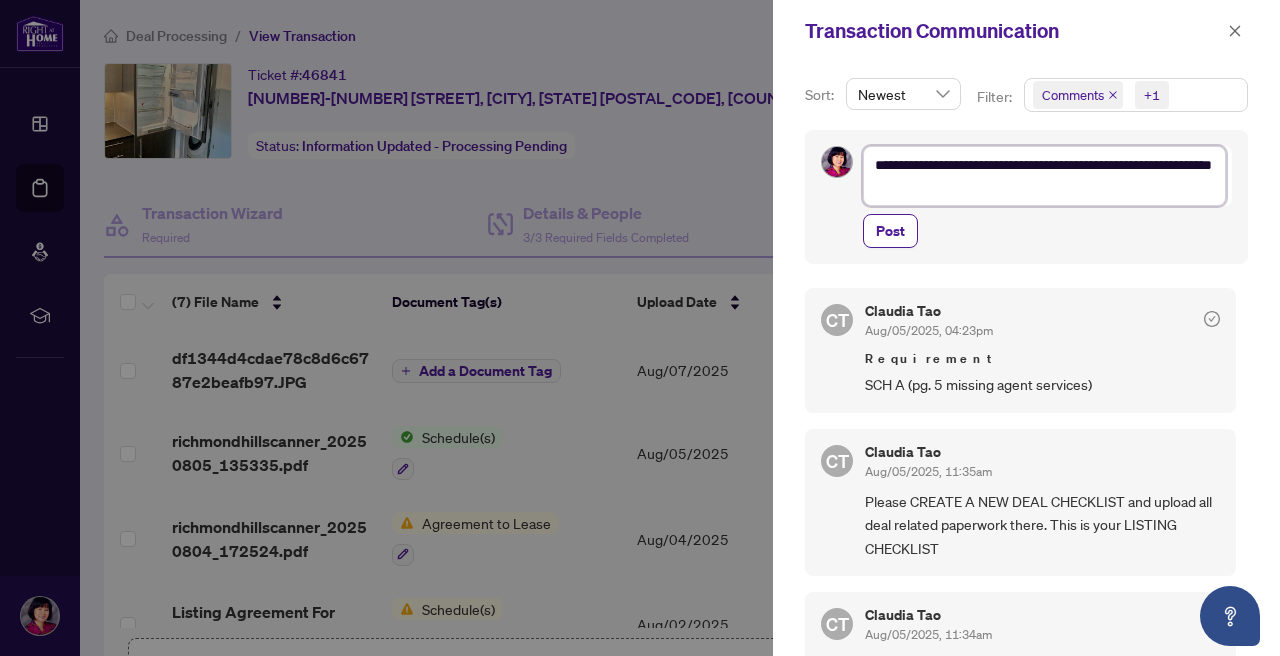 type on "**********" 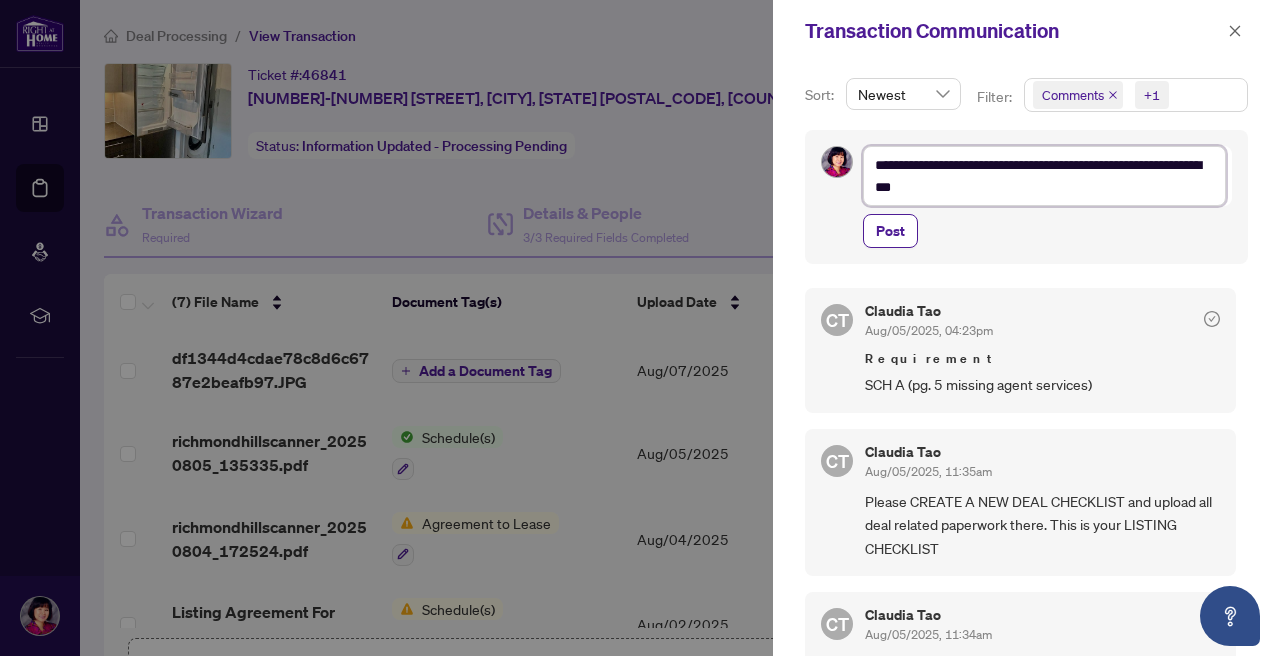 type on "**********" 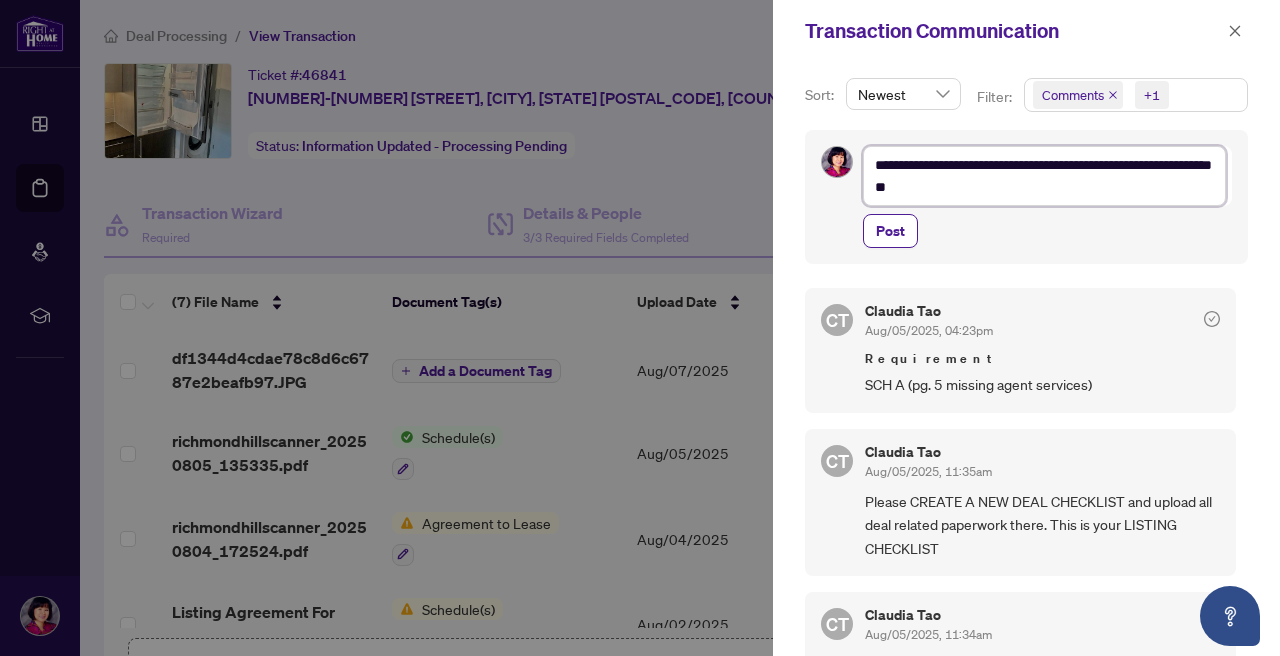 type on "**********" 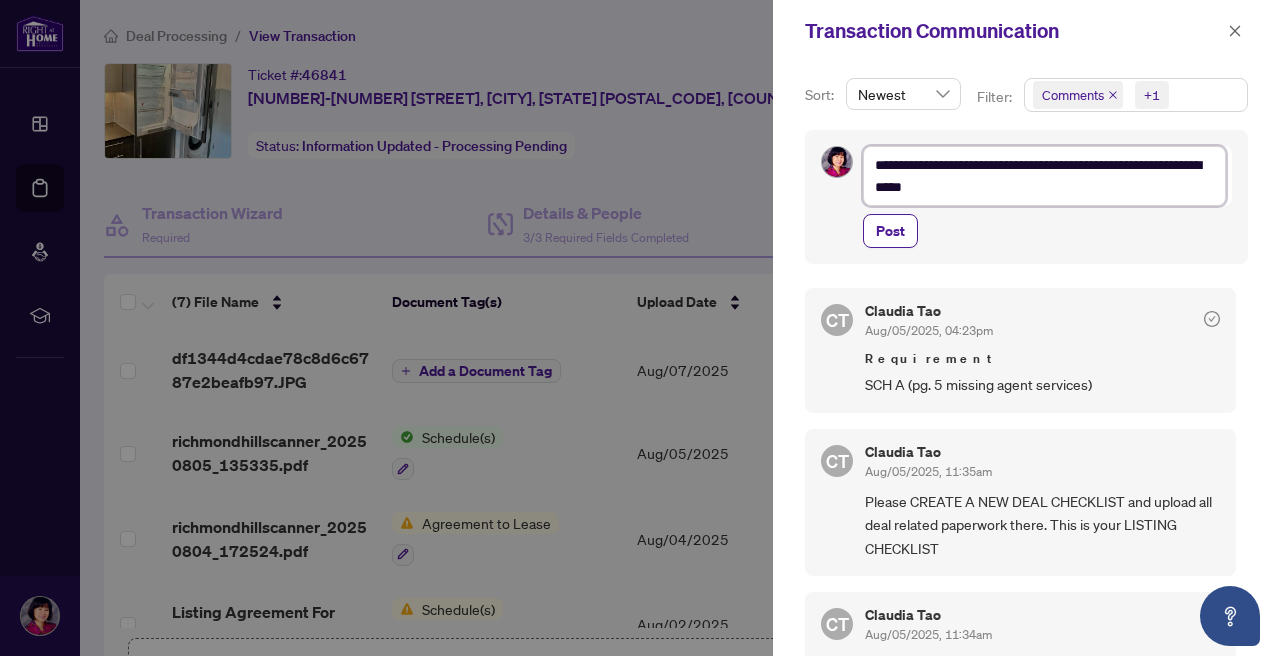 type on "**********" 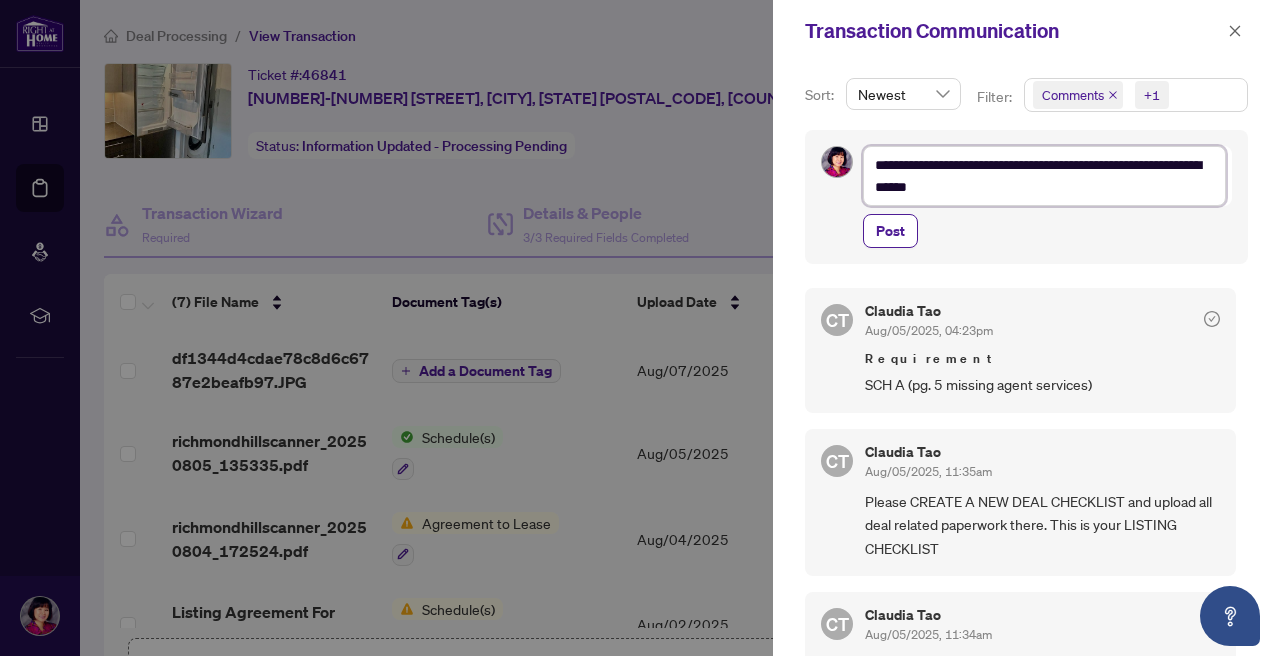 type on "**********" 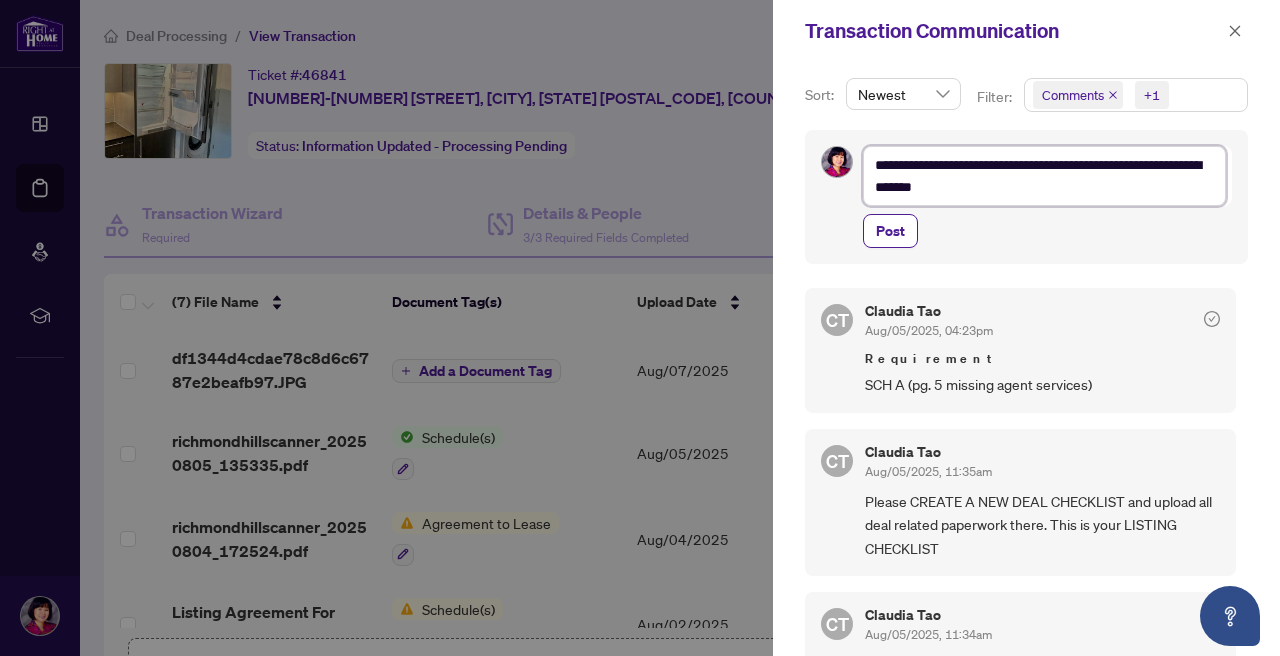 type on "**********" 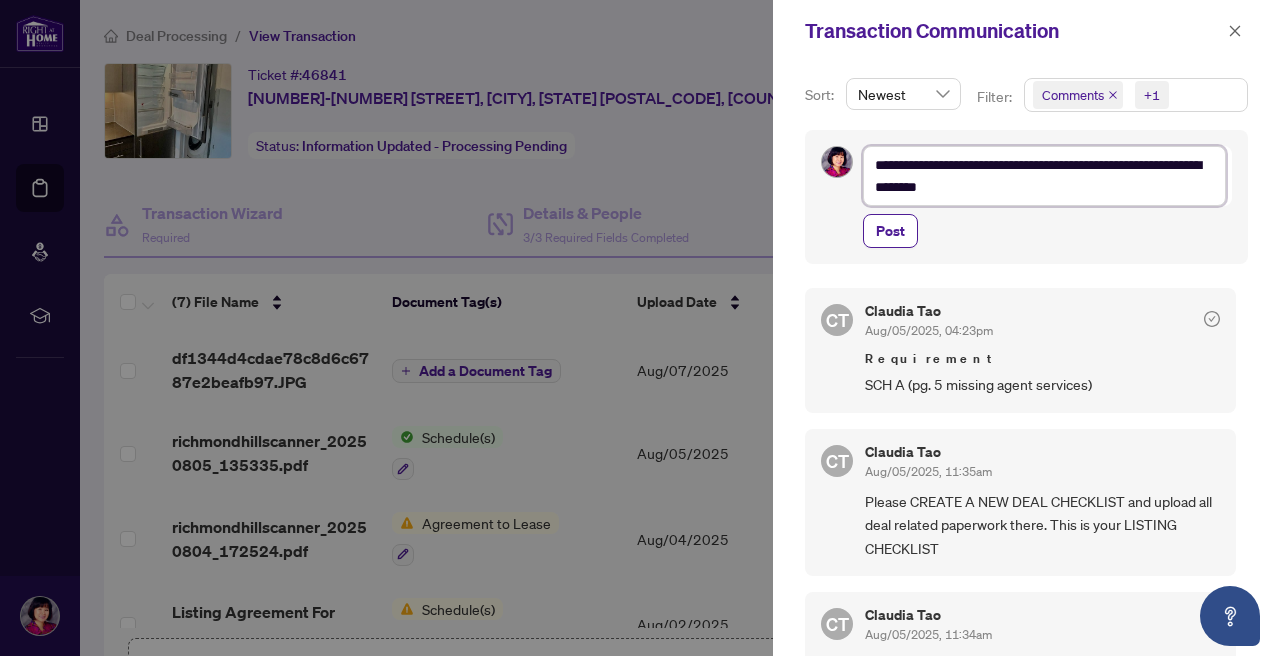 type on "**********" 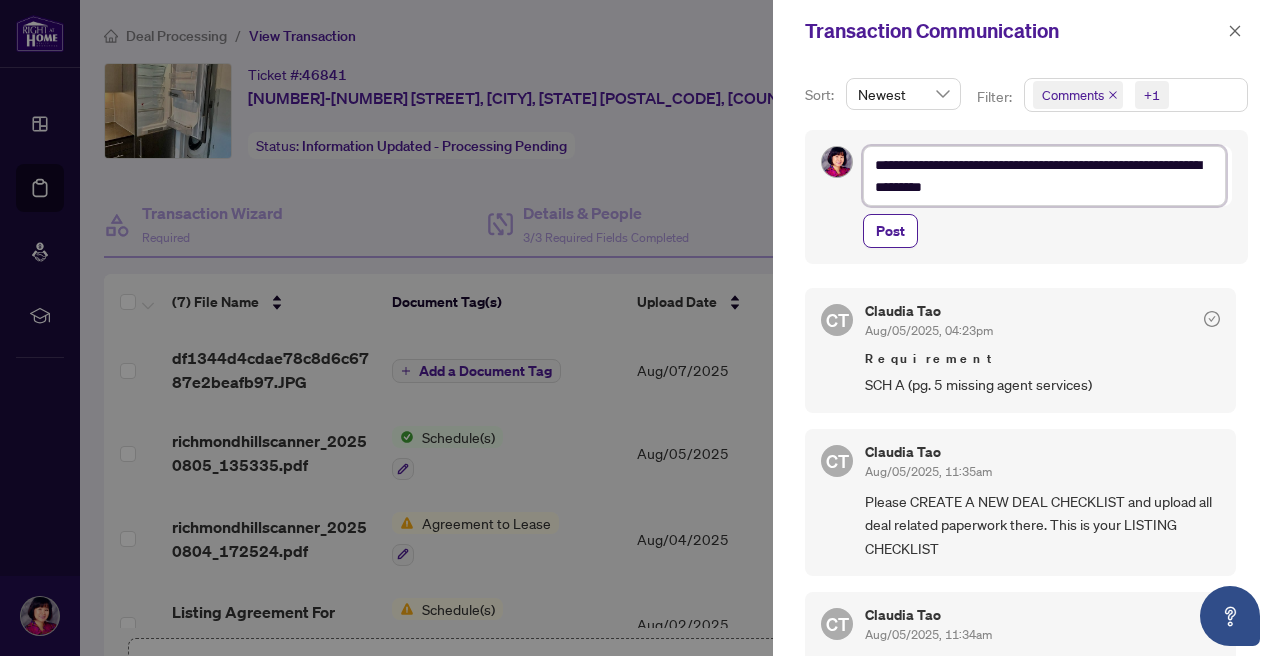 type on "**********" 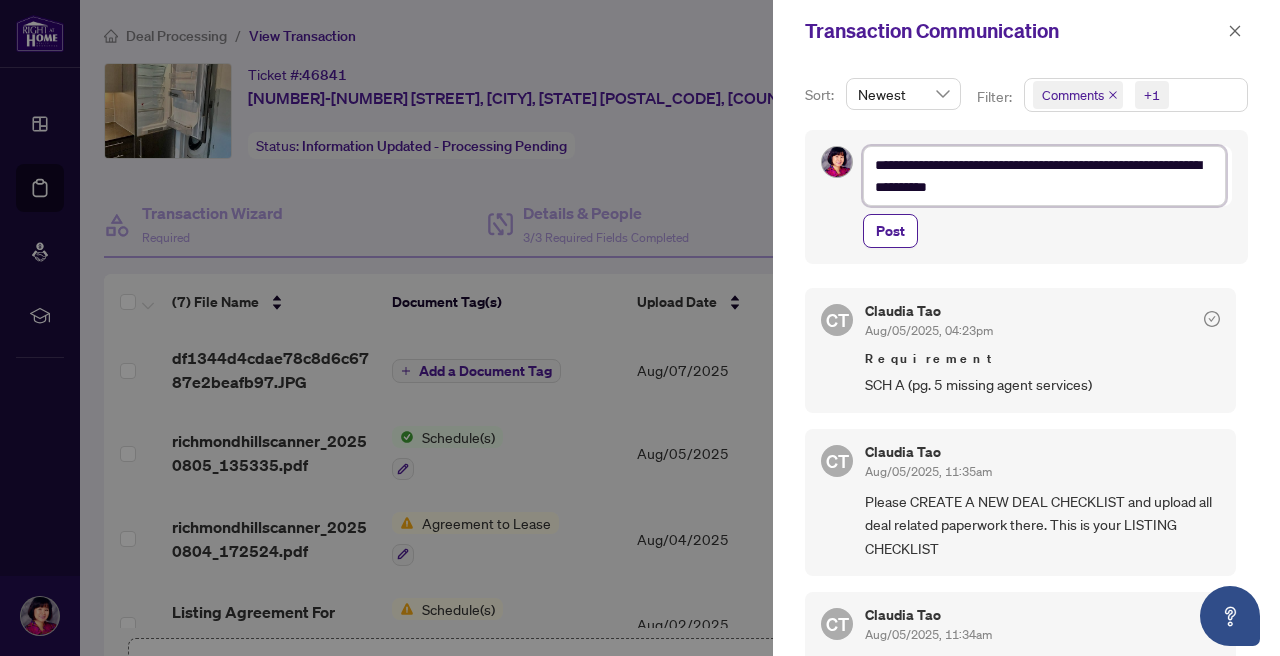 type on "**********" 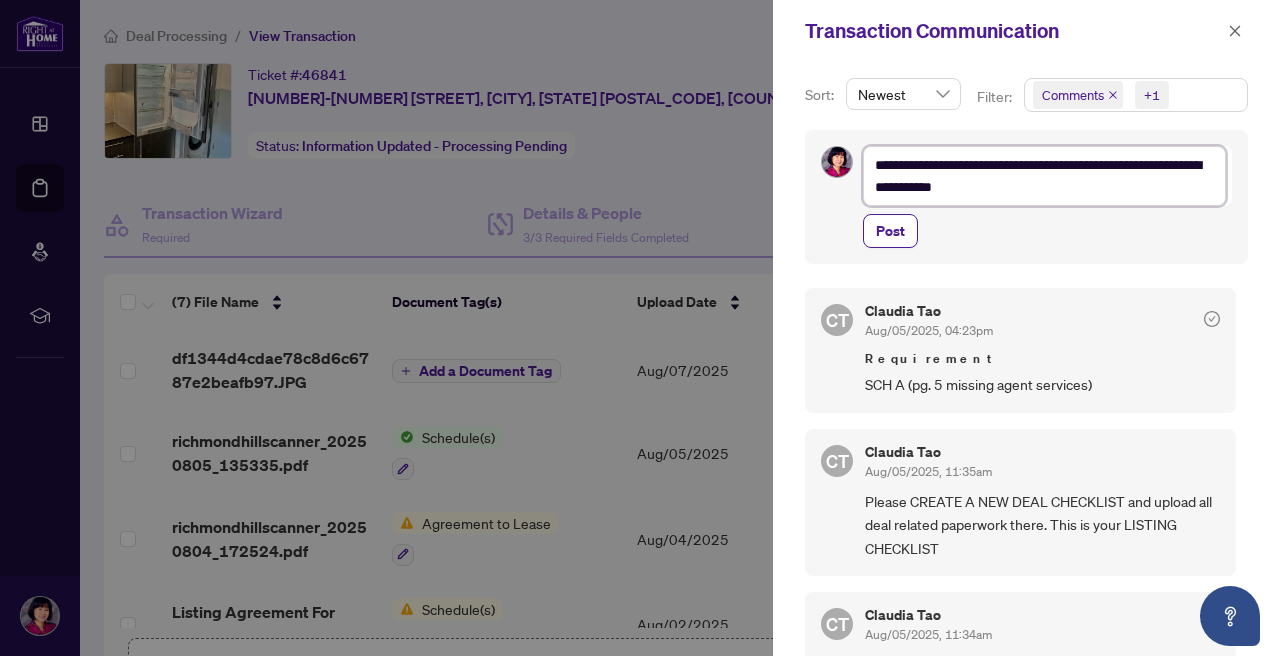 type on "**********" 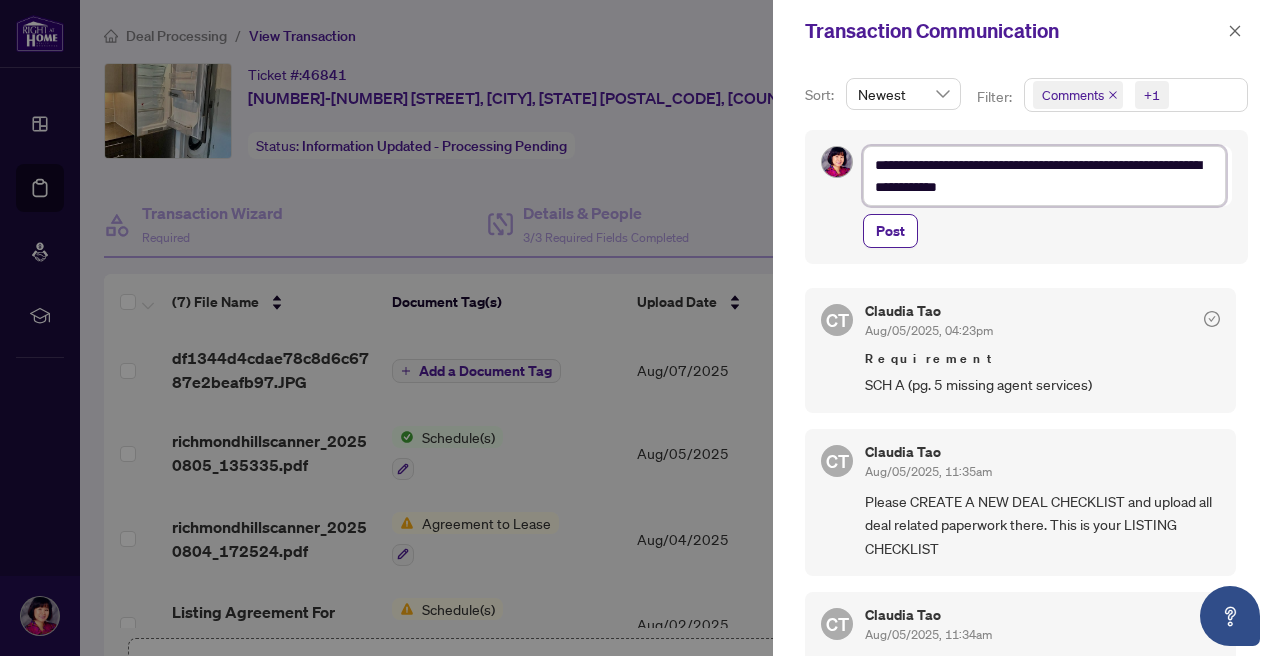 type on "**********" 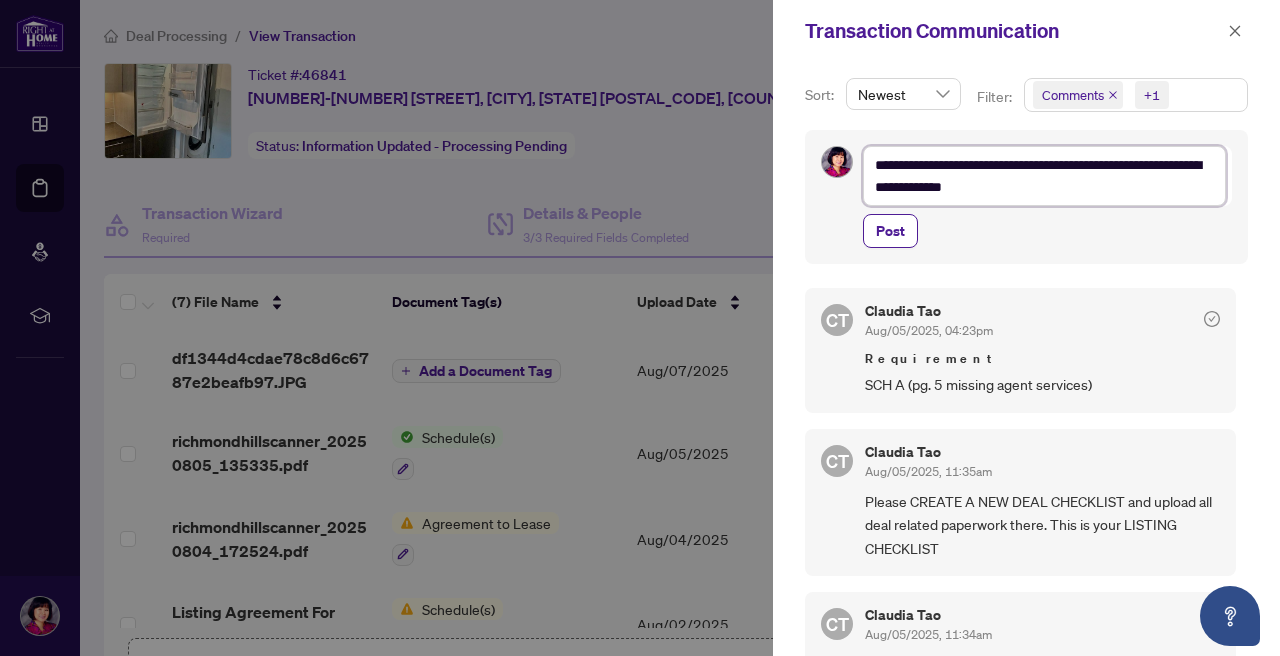 type on "**********" 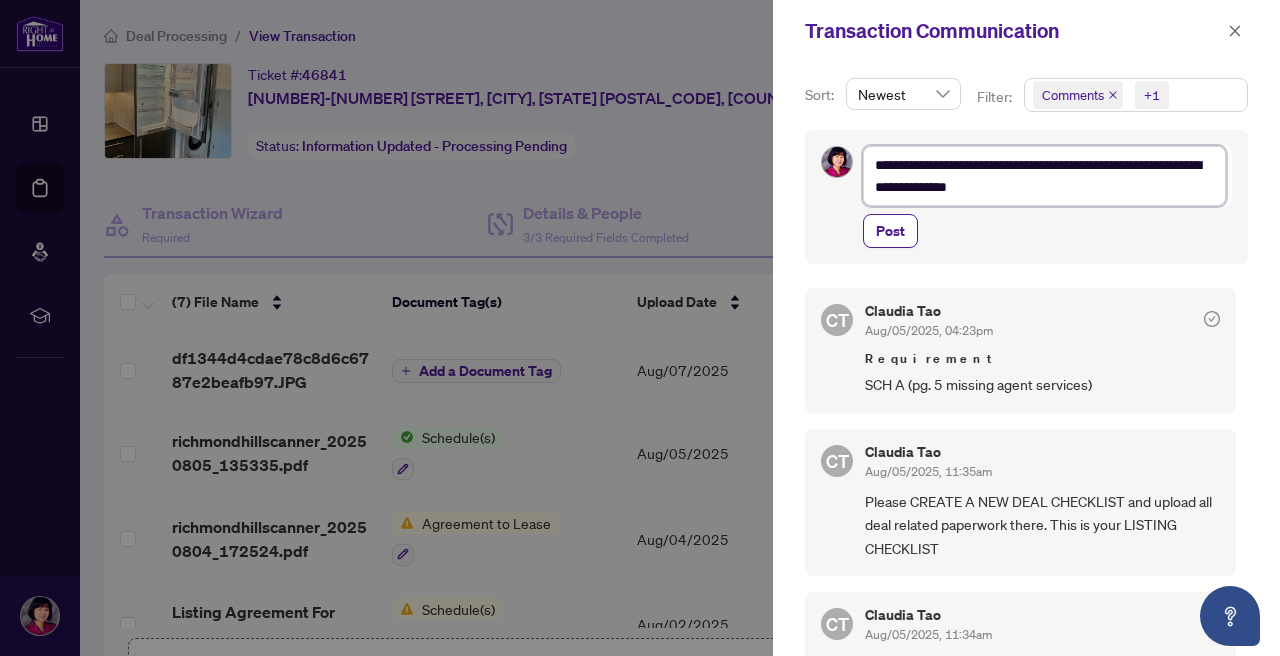 type on "**********" 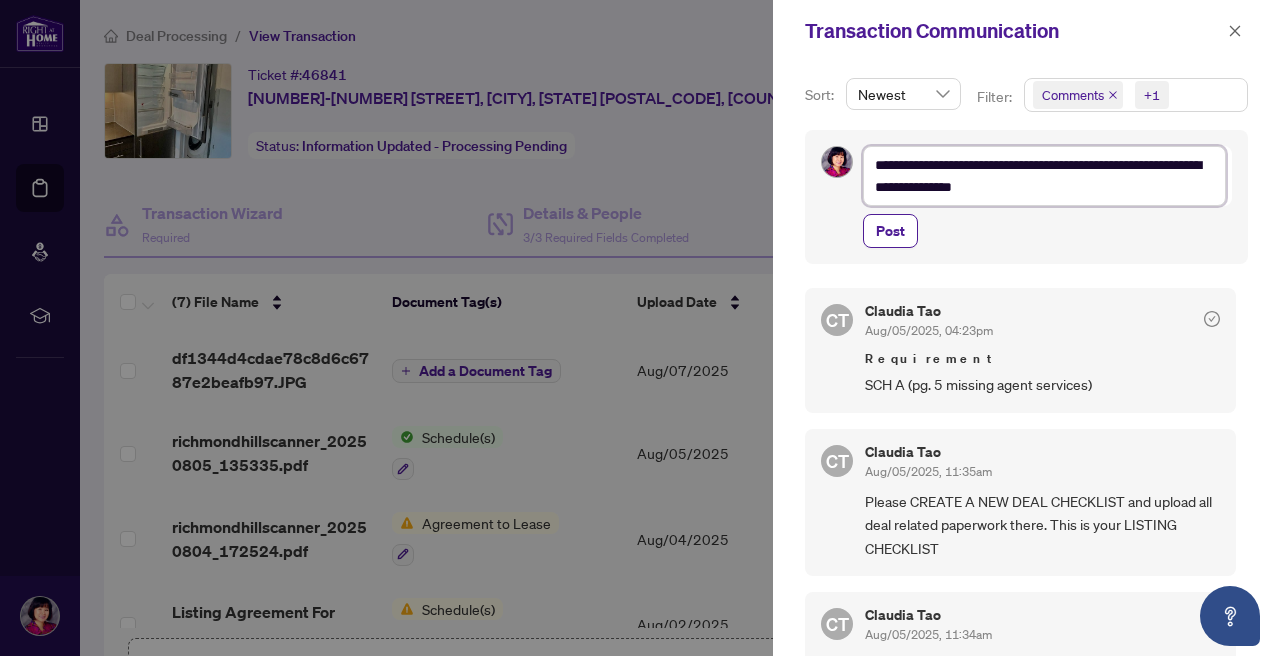 type on "**********" 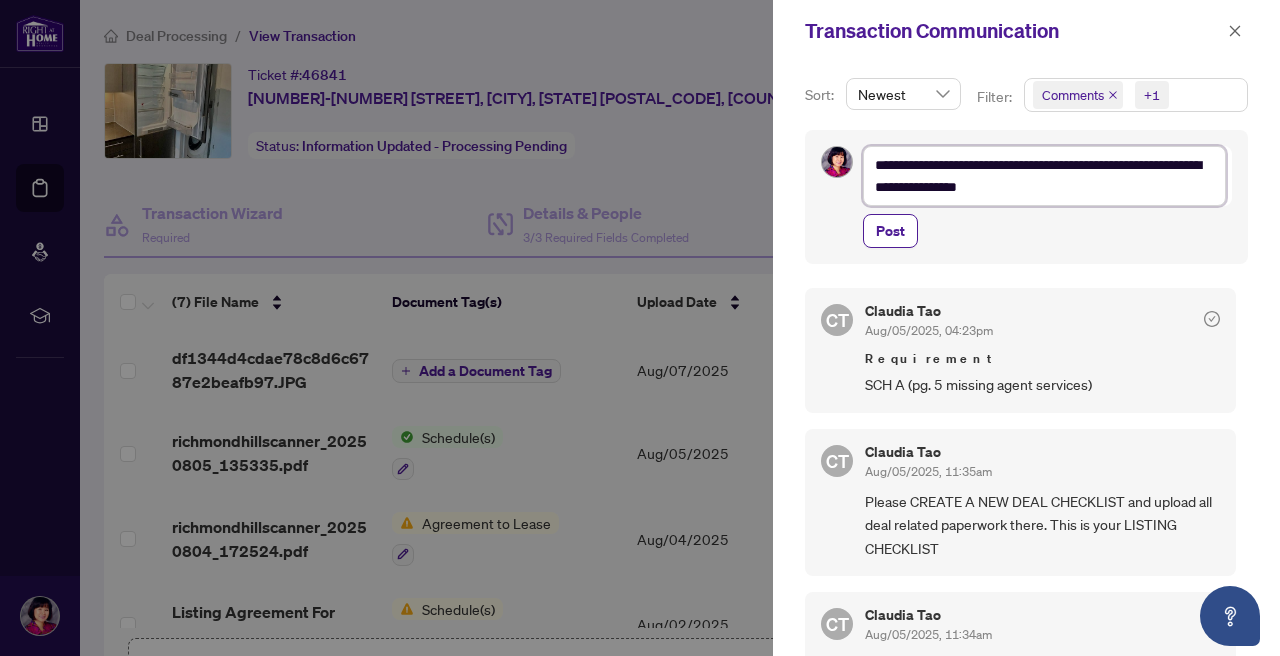 type on "**********" 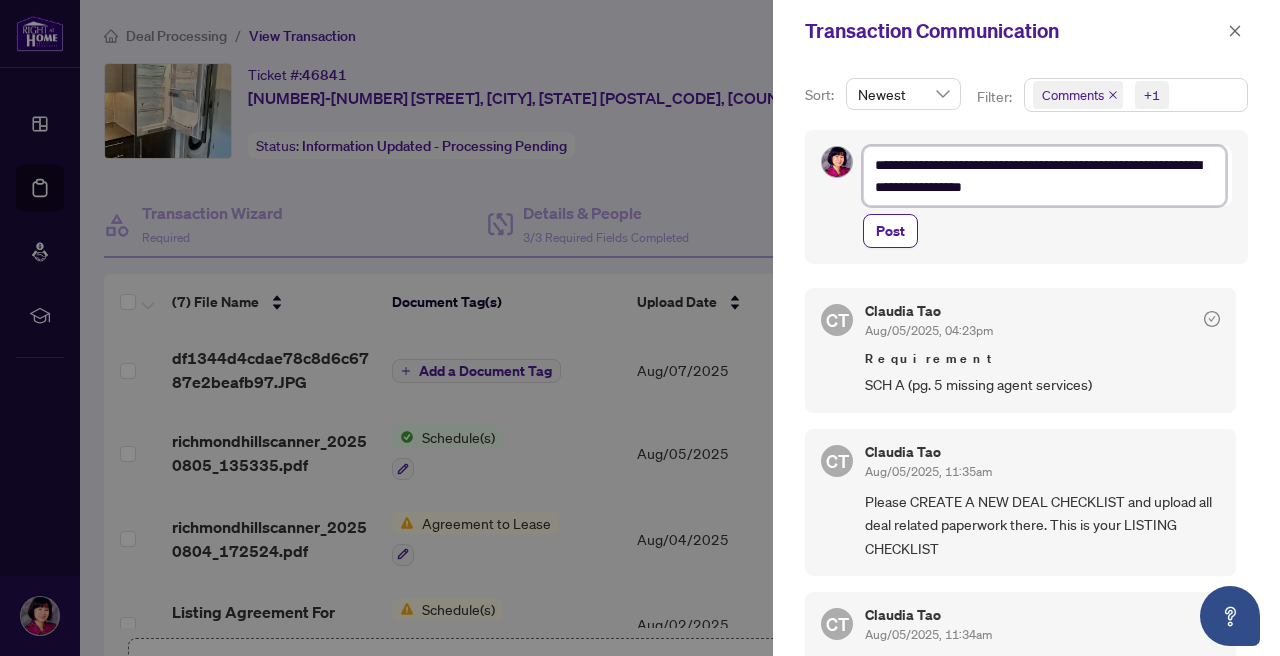 type on "**********" 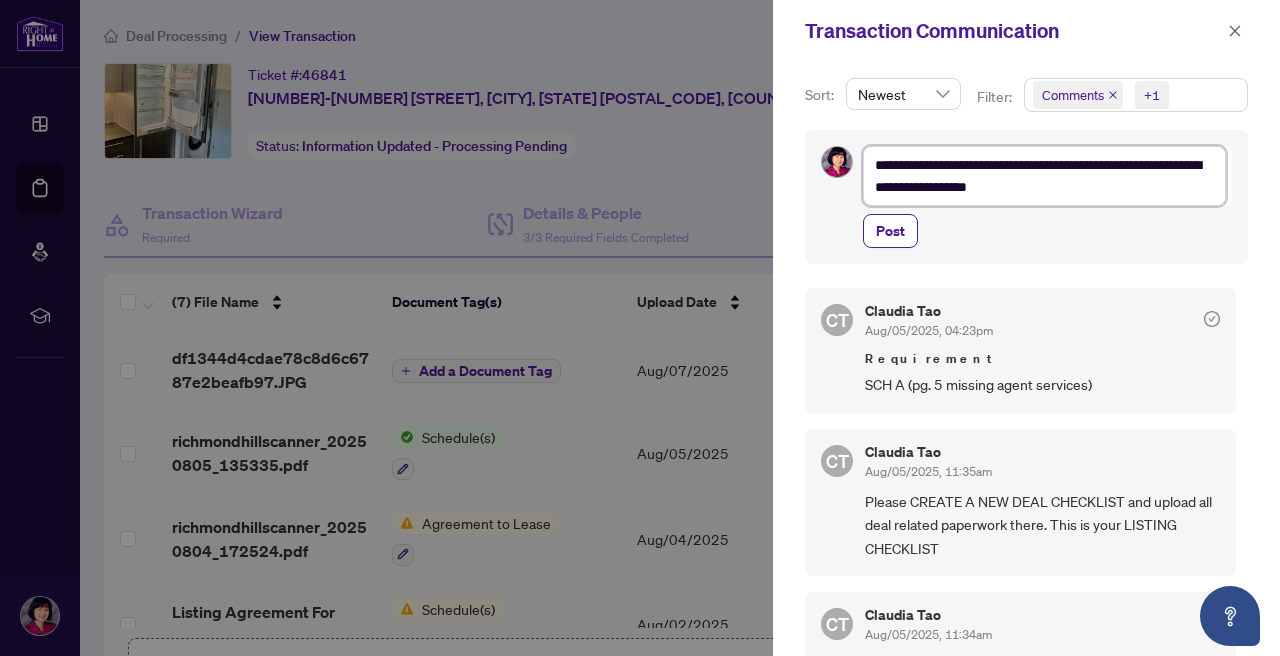 type on "**********" 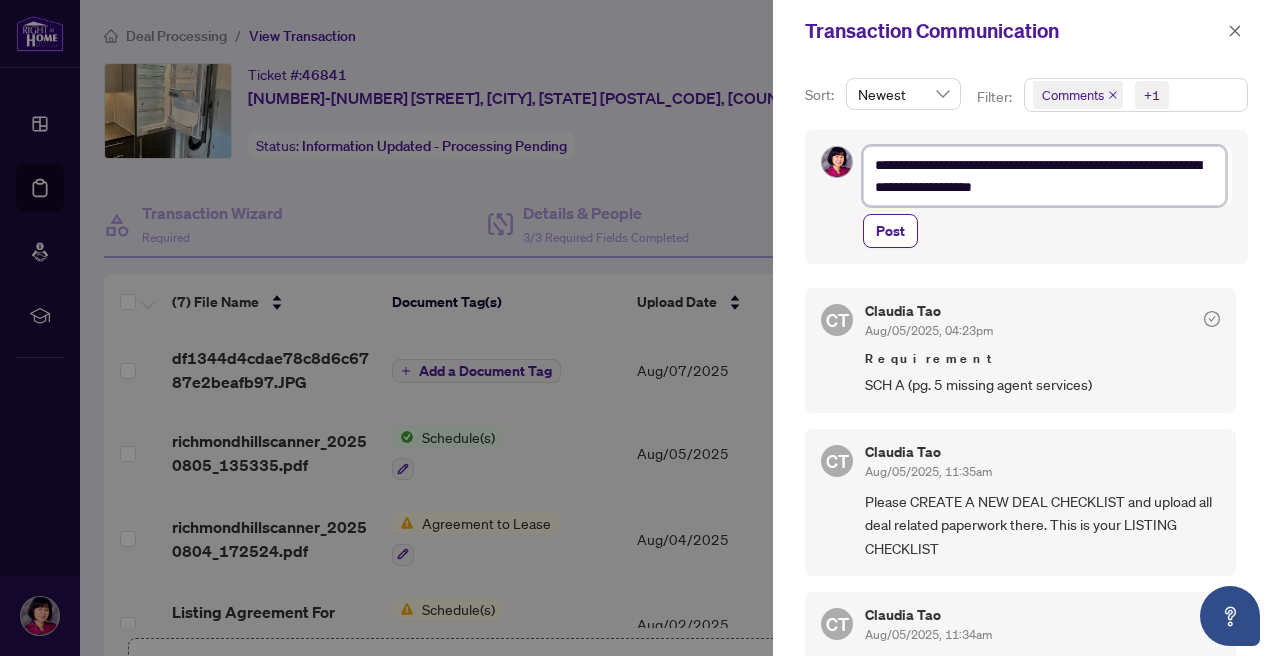 type on "**********" 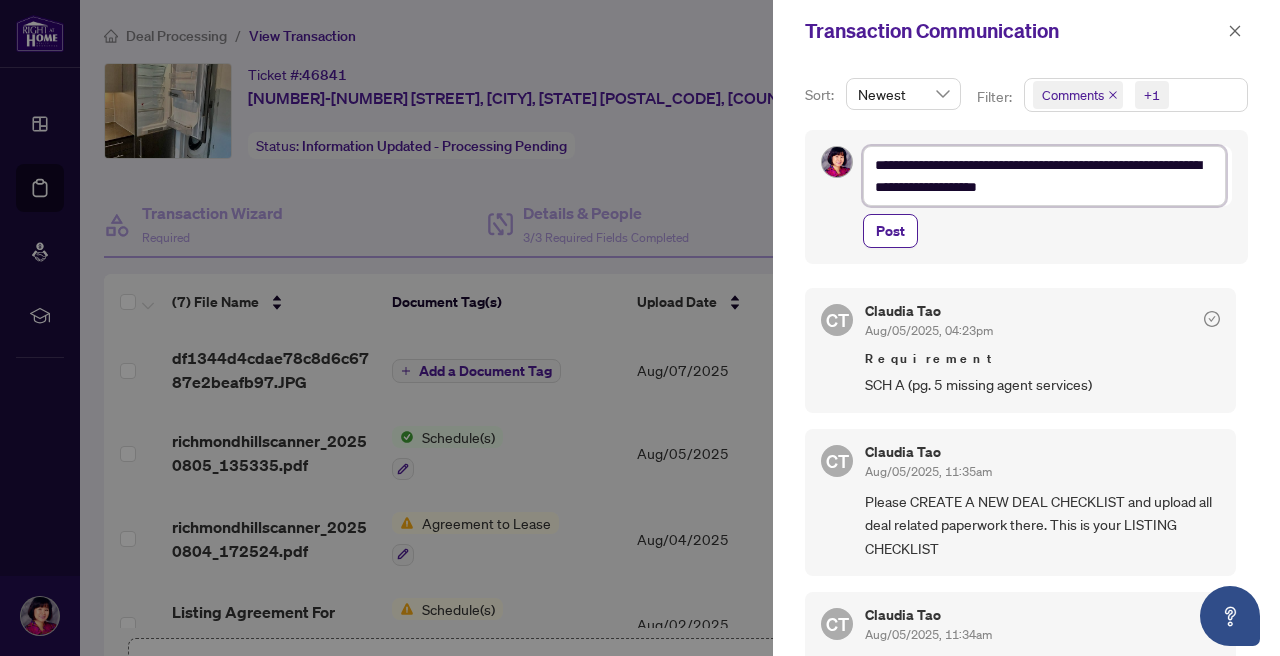 type on "**********" 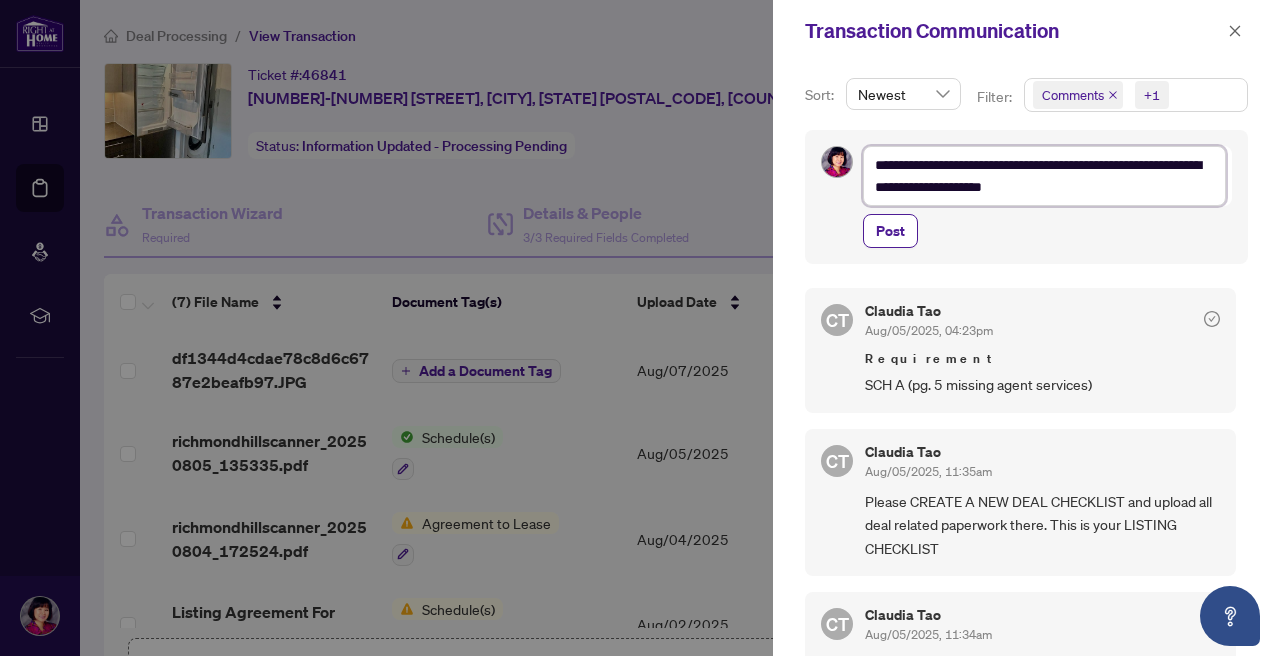 type on "**********" 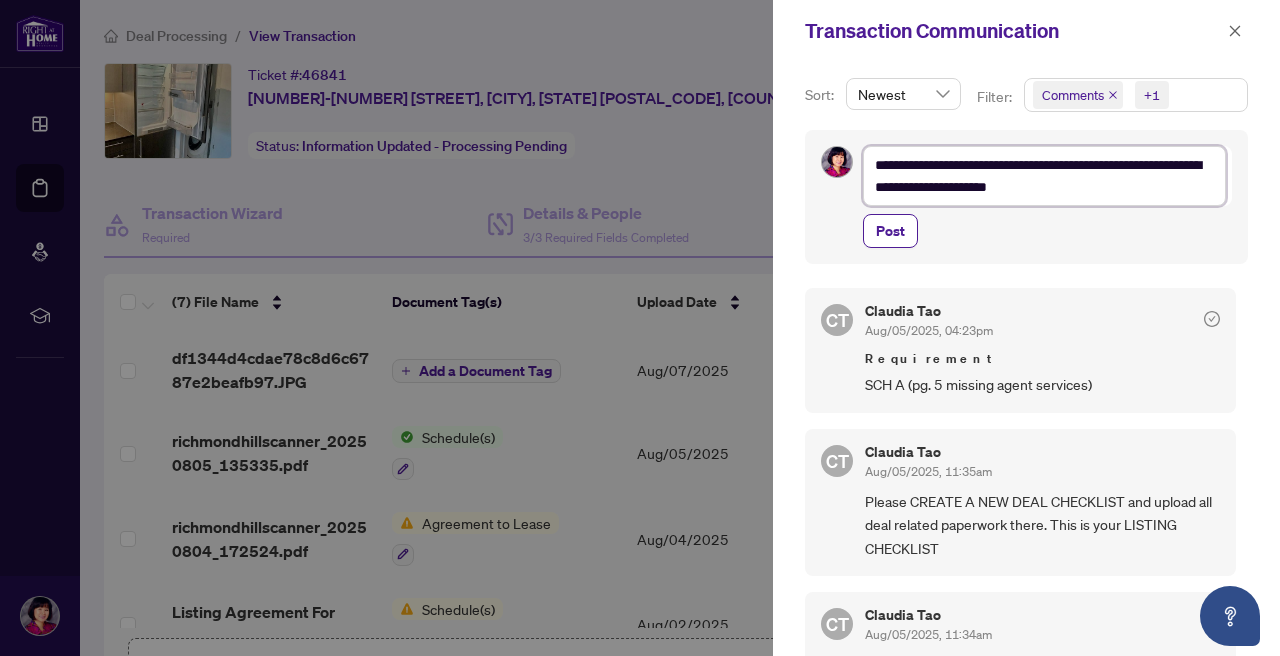 type on "**********" 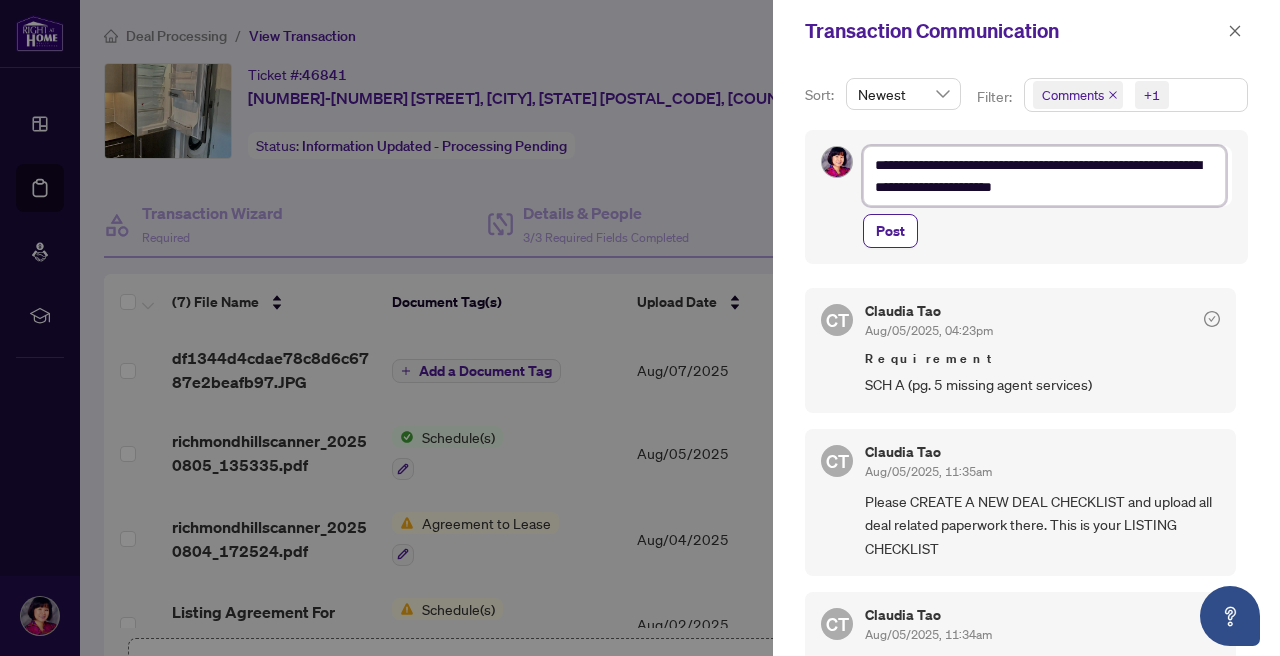 type on "**********" 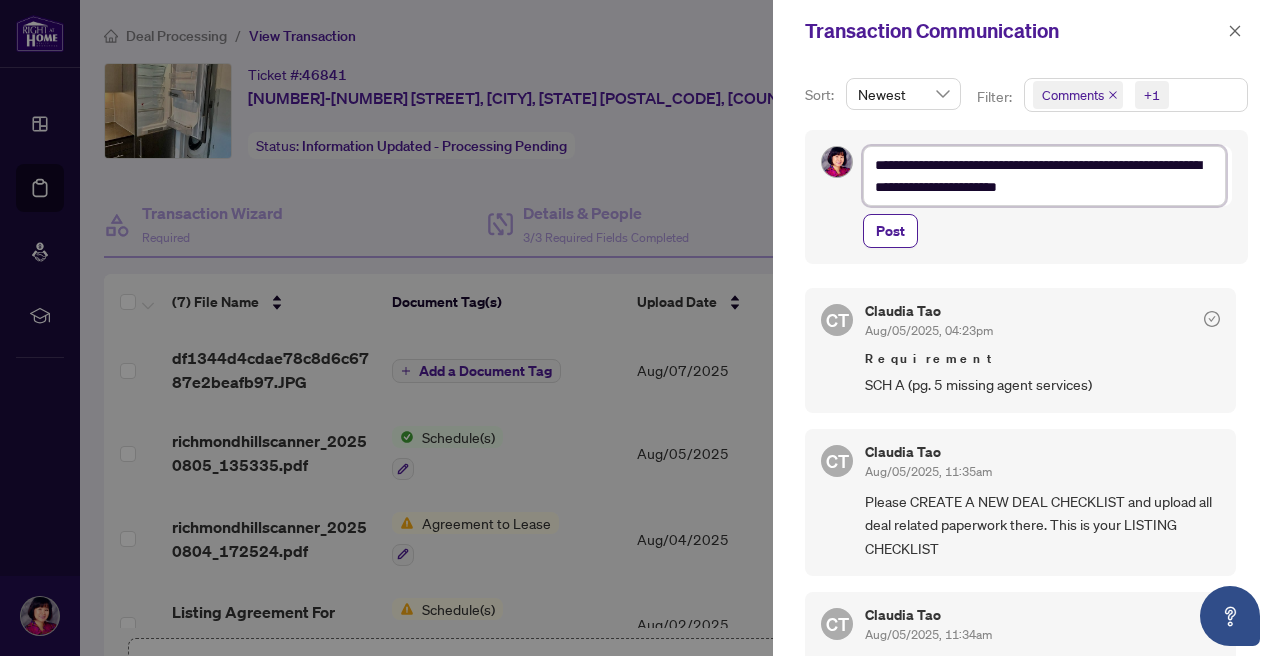 type on "**********" 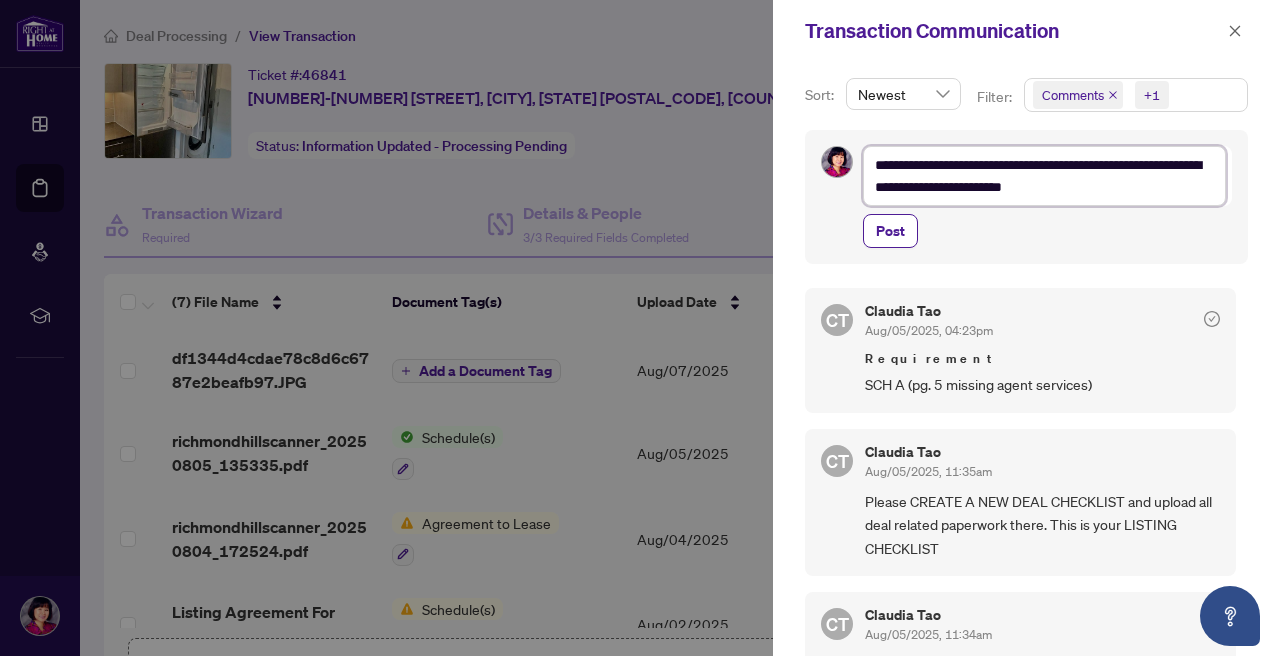 type on "**********" 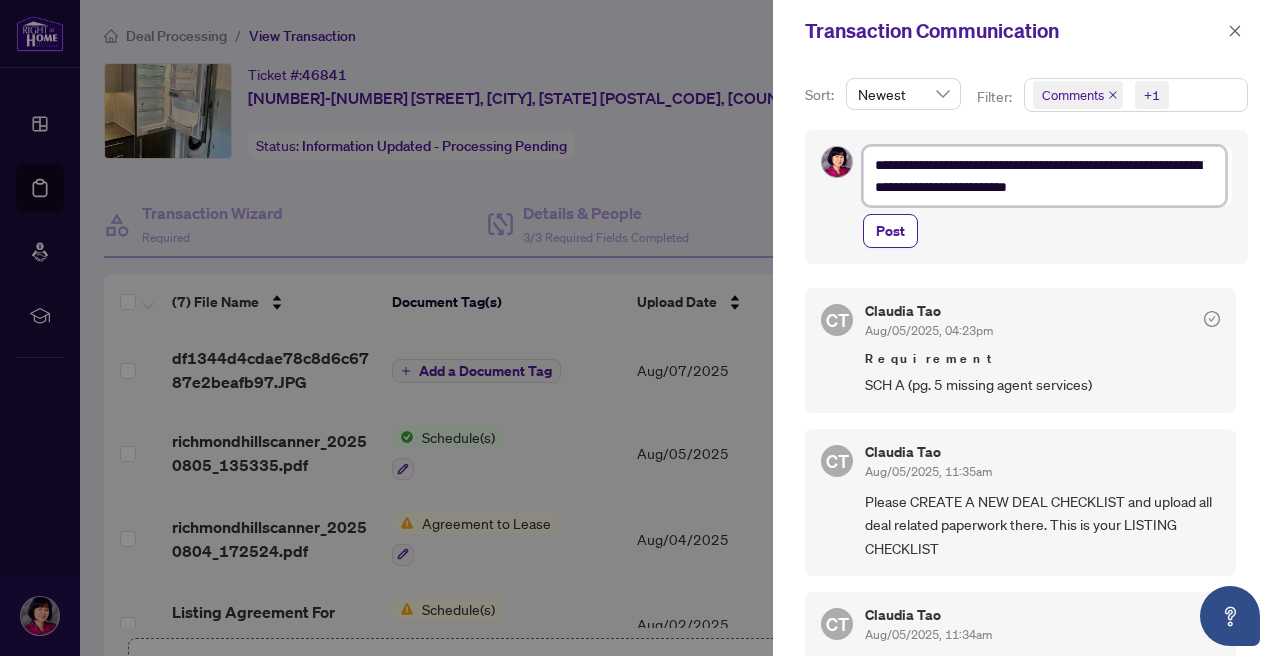 type on "**********" 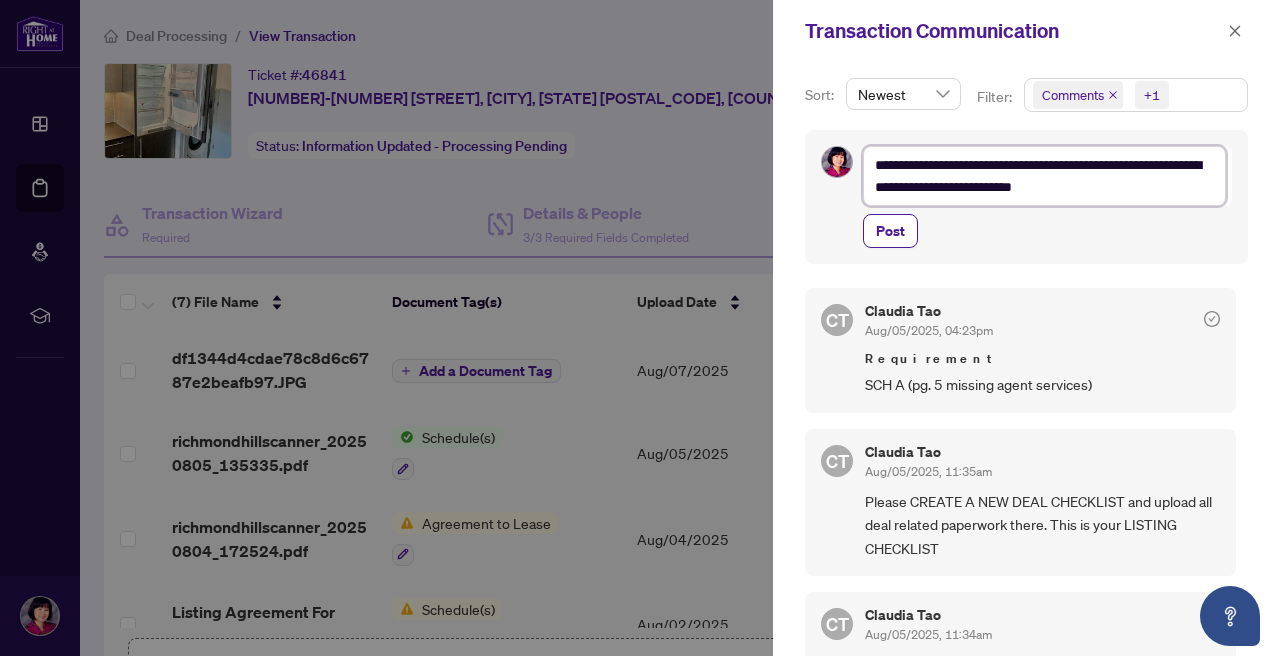 type on "**********" 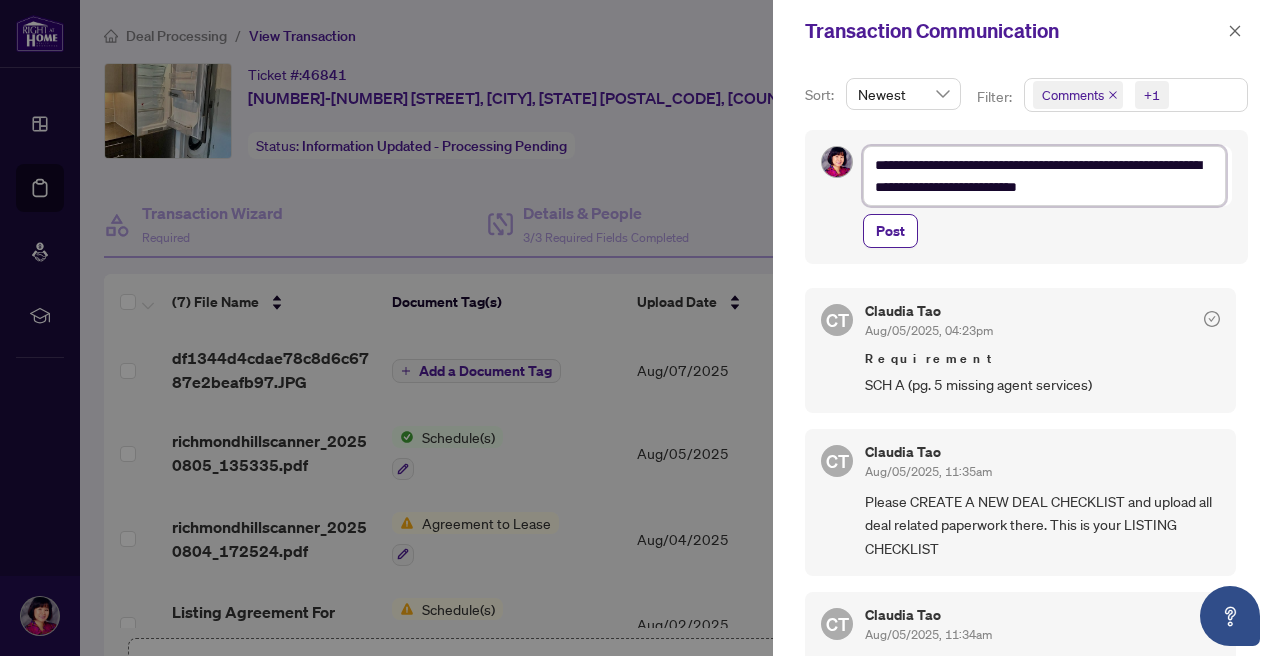 type on "**********" 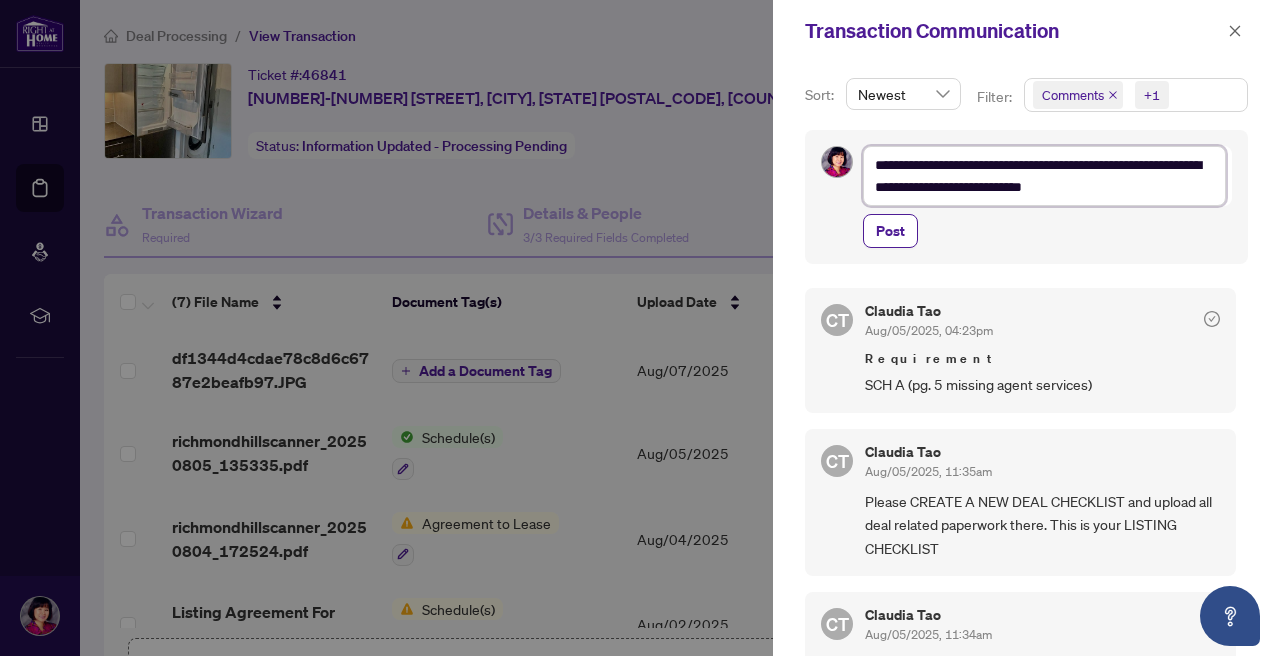 type 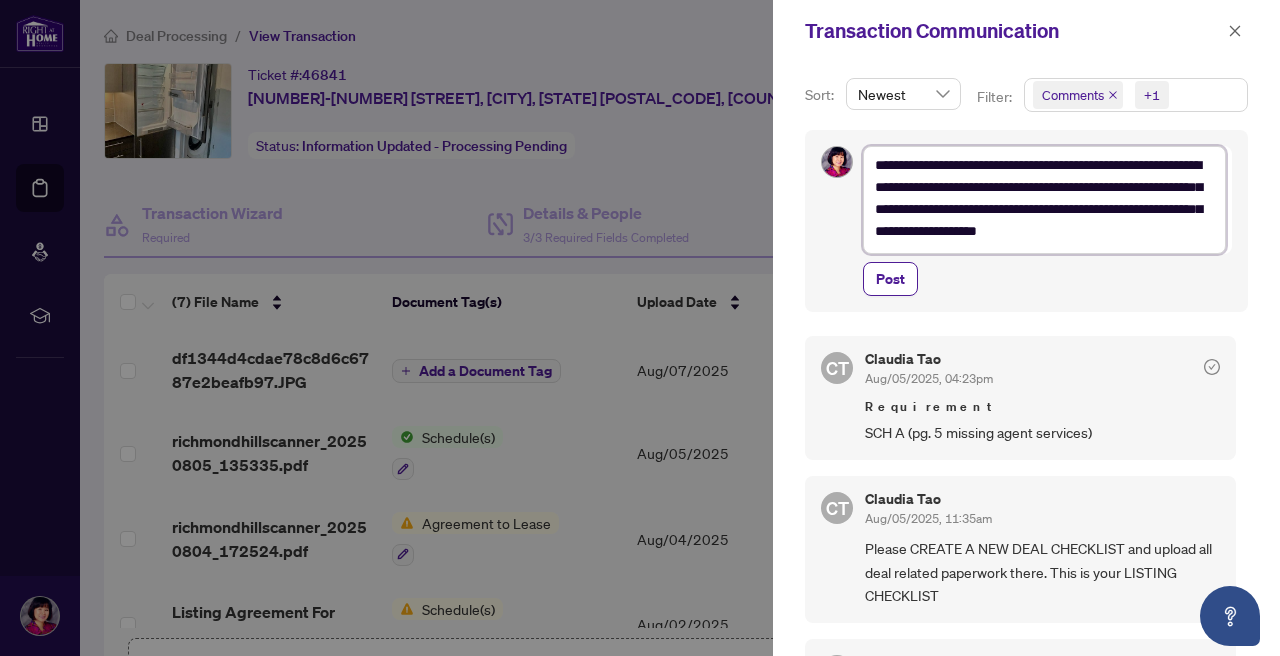 scroll, scrollTop: 0, scrollLeft: 0, axis: both 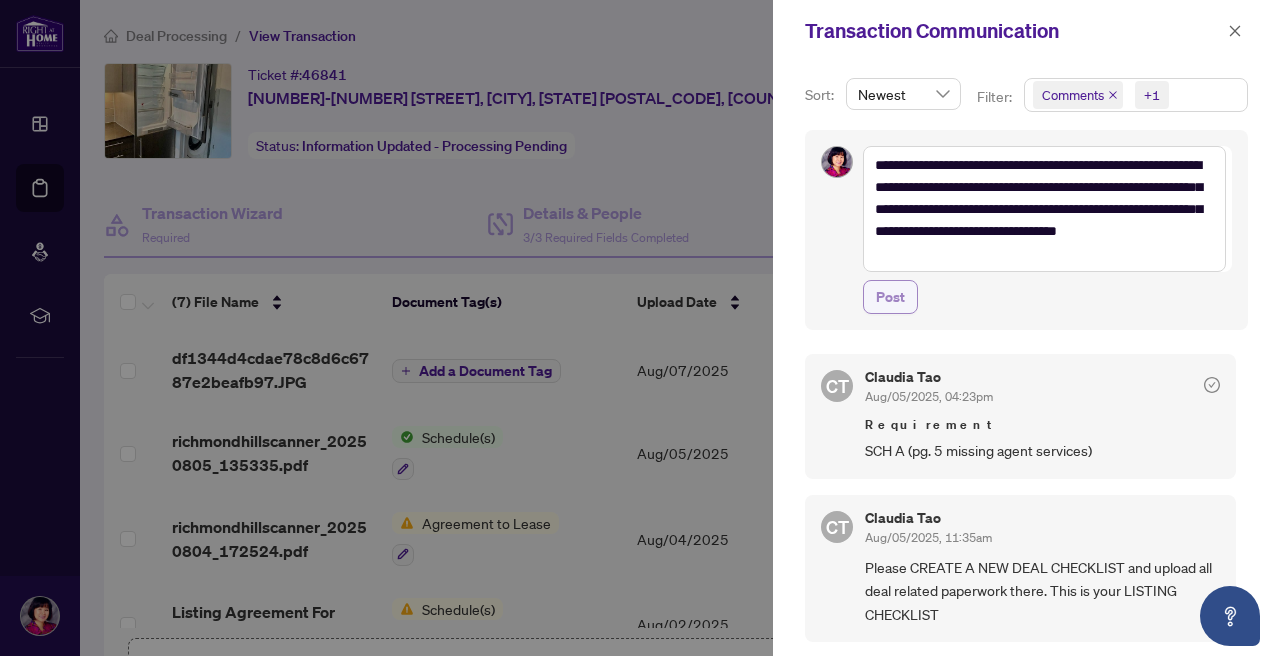 click on "Post" at bounding box center [890, 297] 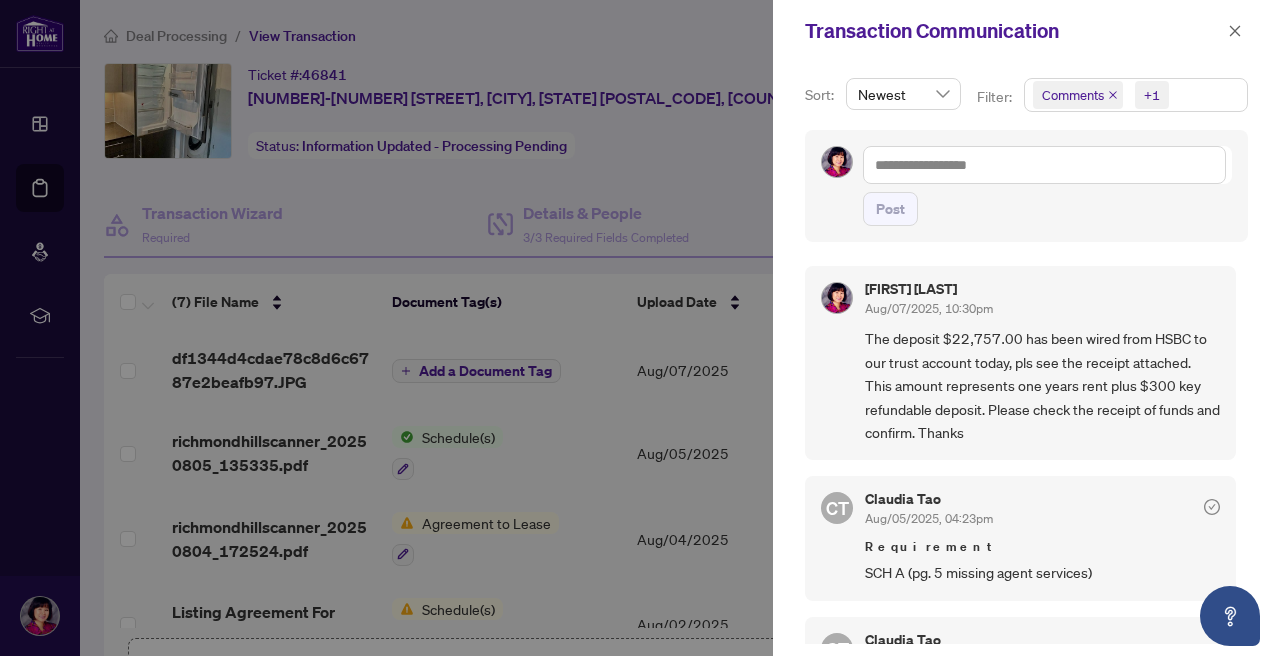 scroll, scrollTop: 0, scrollLeft: 0, axis: both 